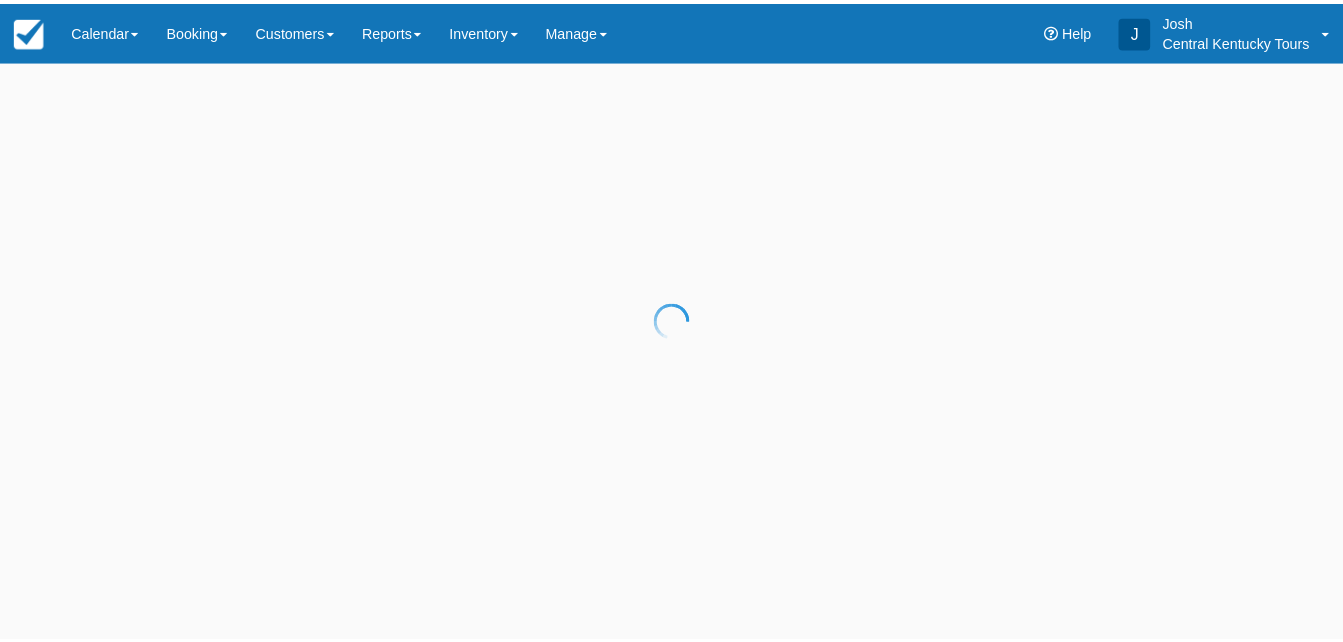 scroll, scrollTop: 0, scrollLeft: 0, axis: both 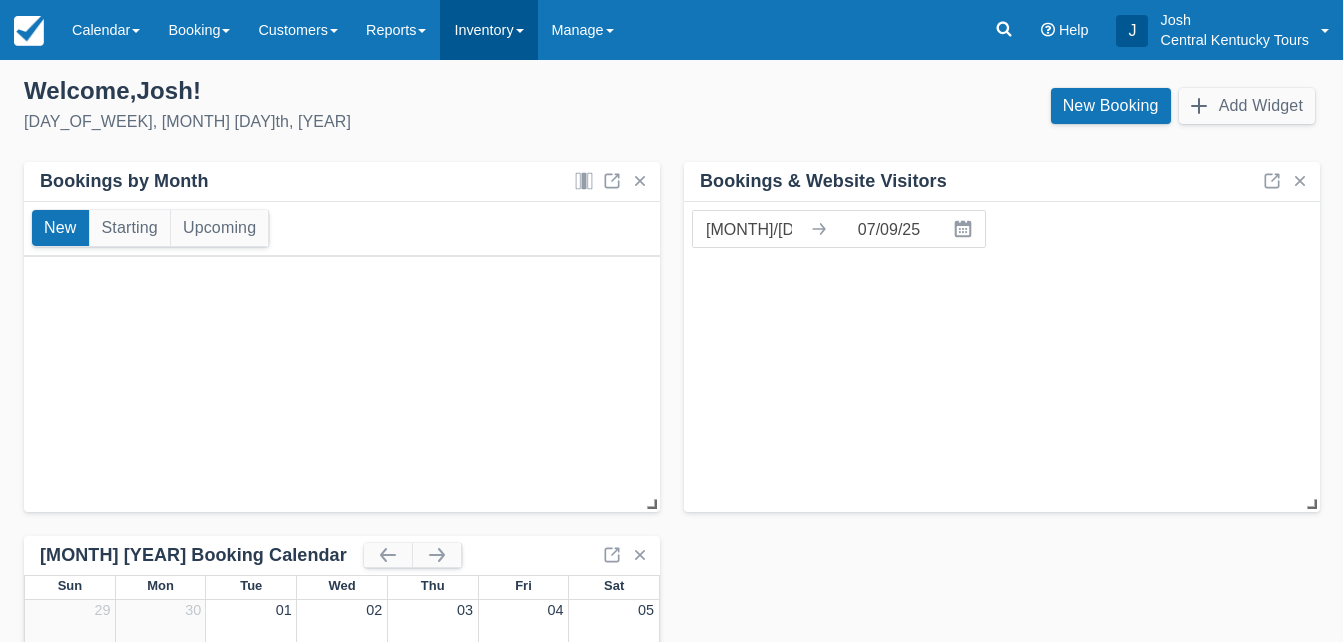 click on "Inventory" at bounding box center (488, 30) 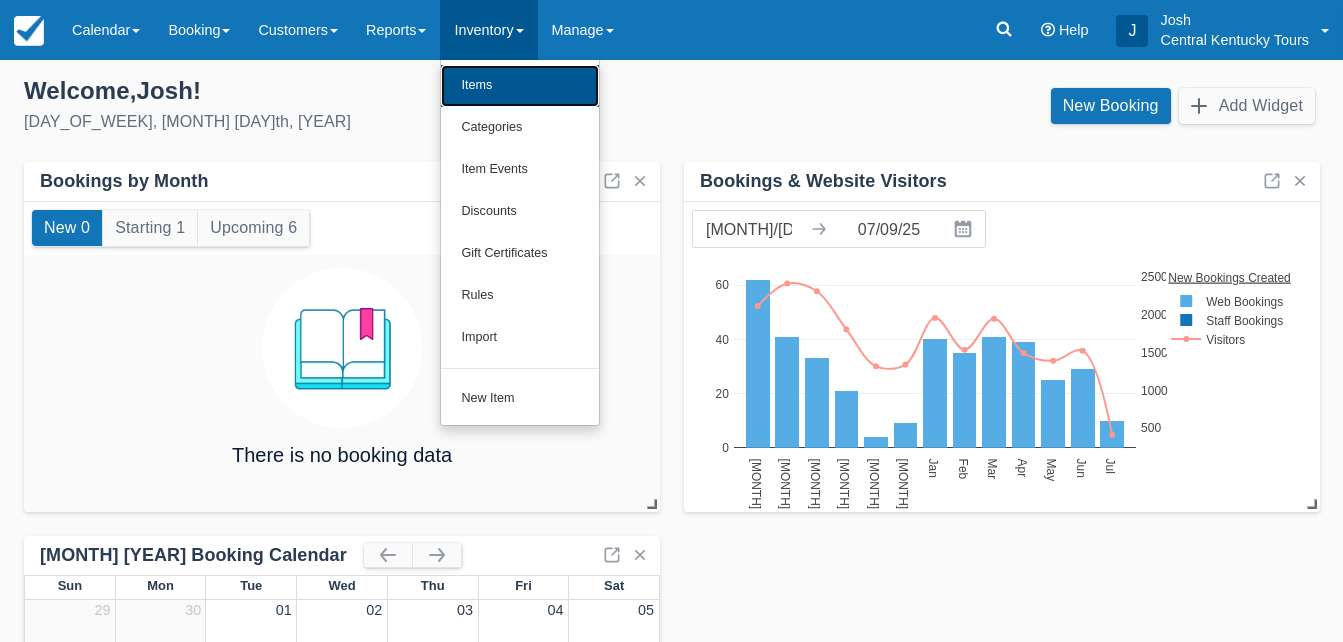 click on "Items" at bounding box center (520, 86) 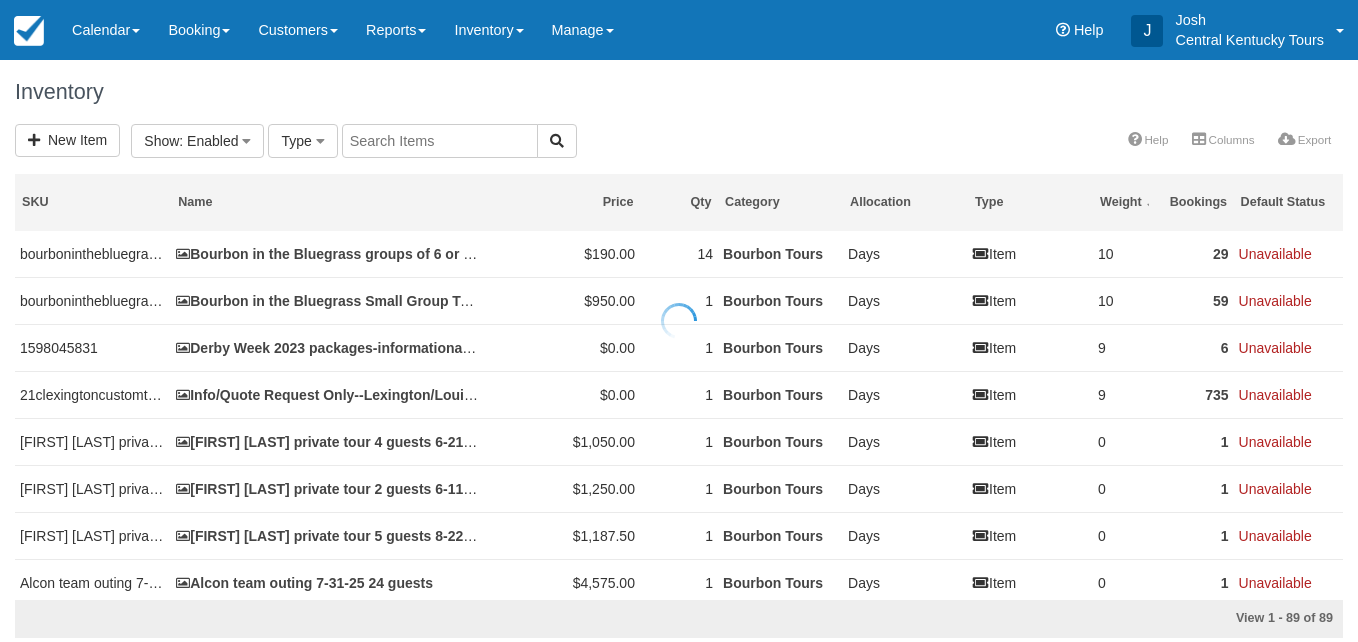 click at bounding box center (440, 141) 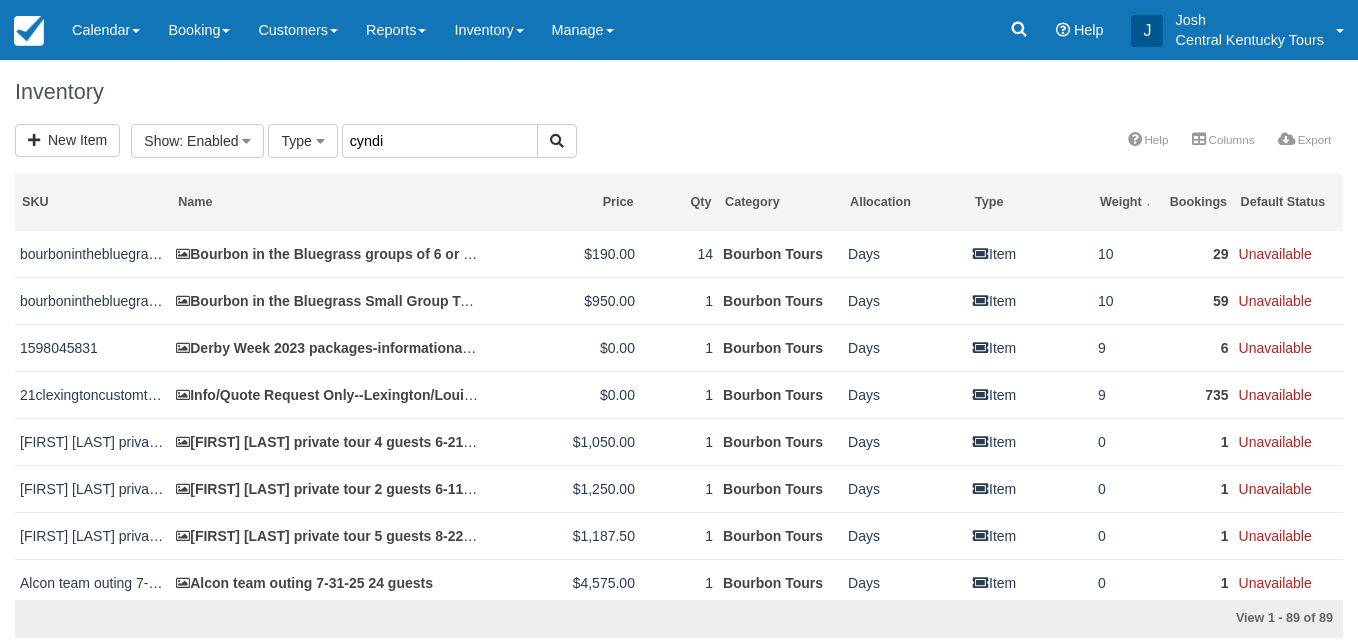 type on "cyndi" 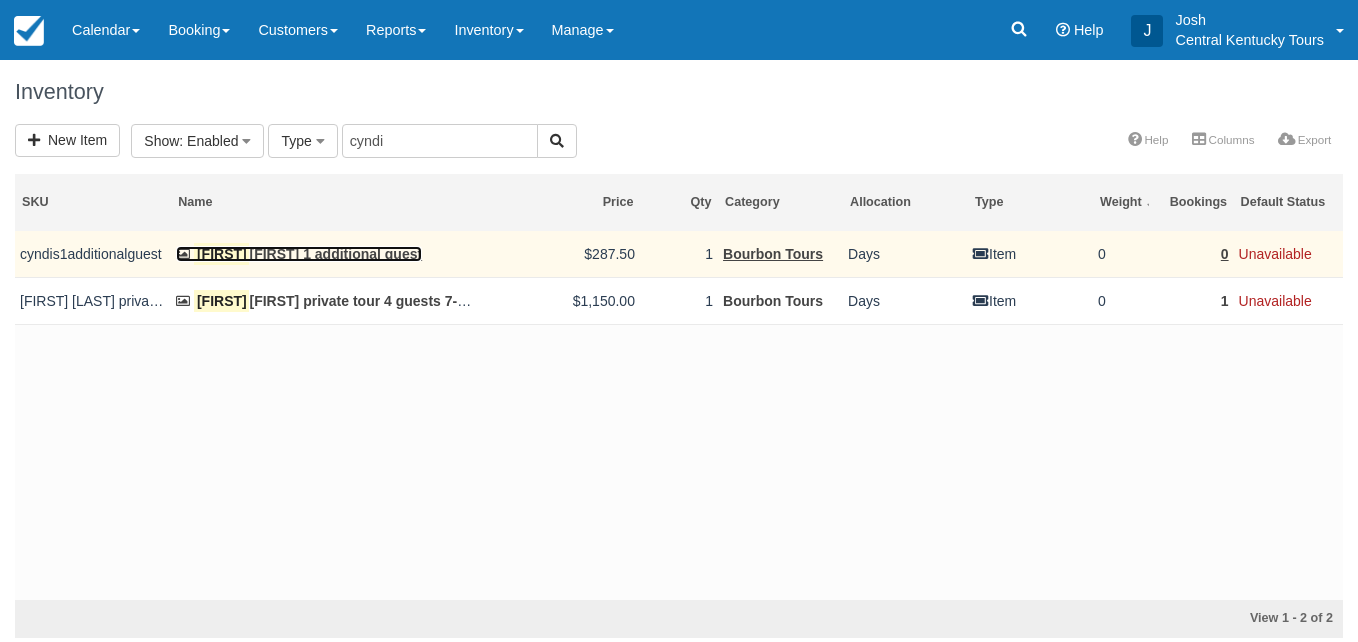 click on "[FIRST] [LAST] 1 additional guest" at bounding box center (299, 254) 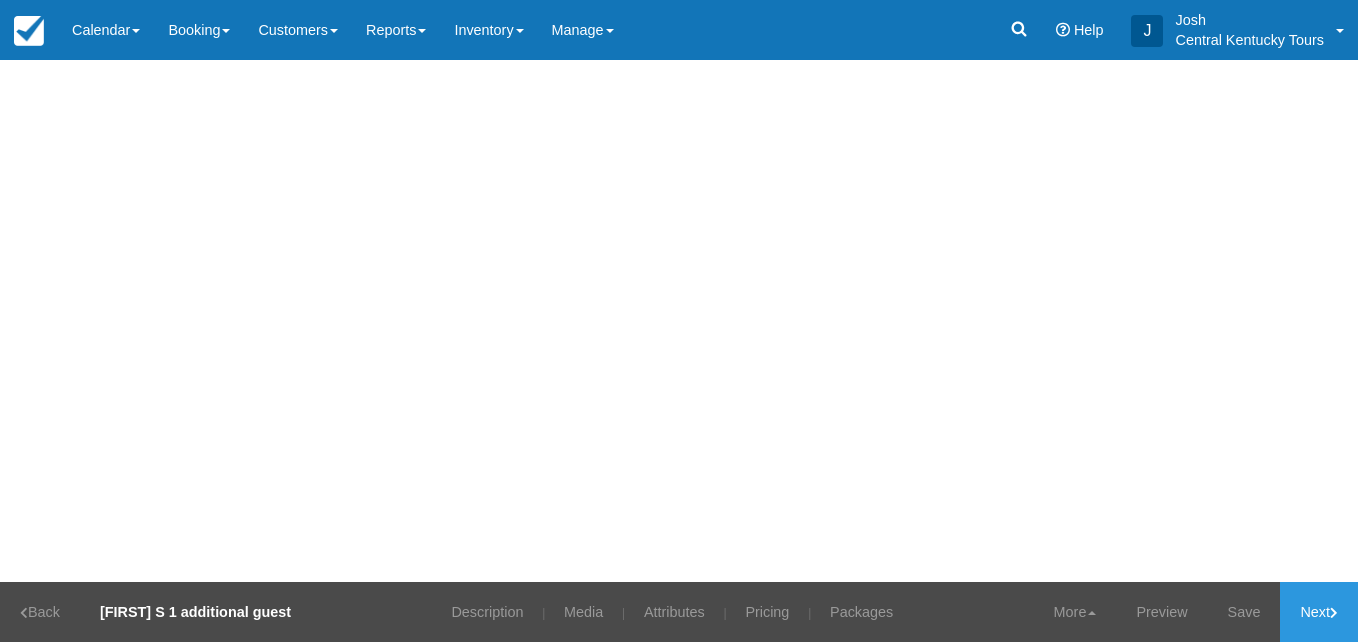 scroll, scrollTop: 0, scrollLeft: 0, axis: both 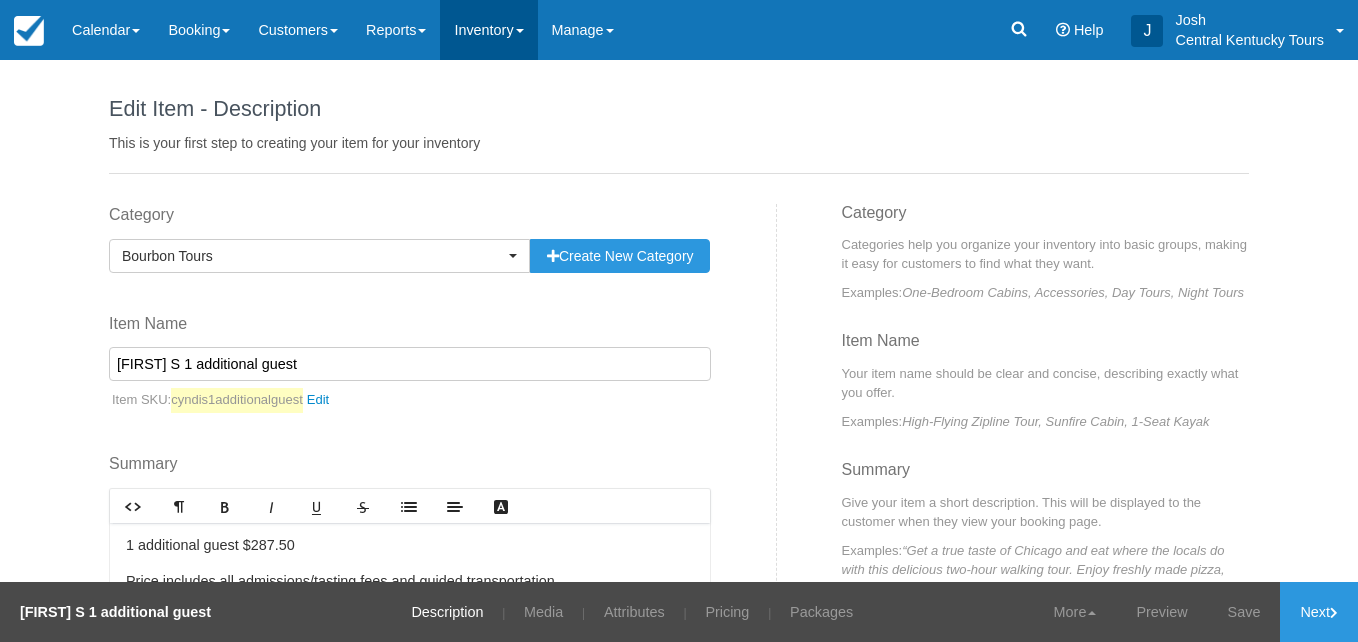 click on "Inventory" at bounding box center (488, 30) 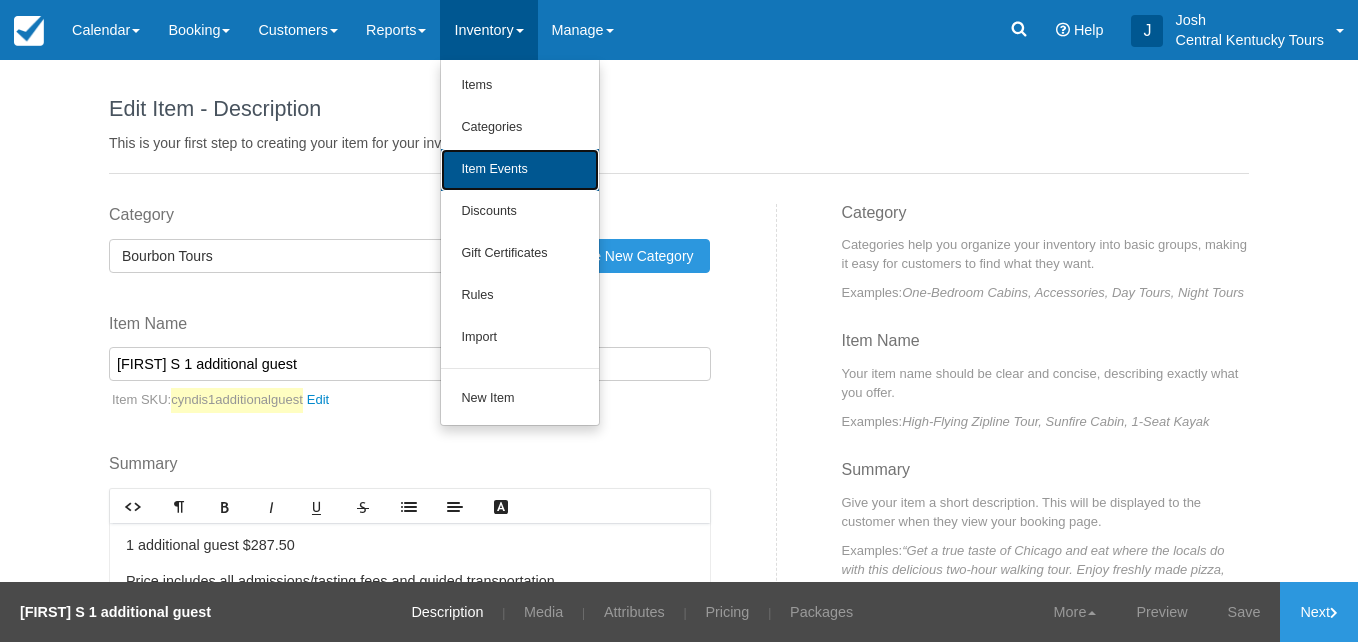 click on "Item Events" at bounding box center (520, 170) 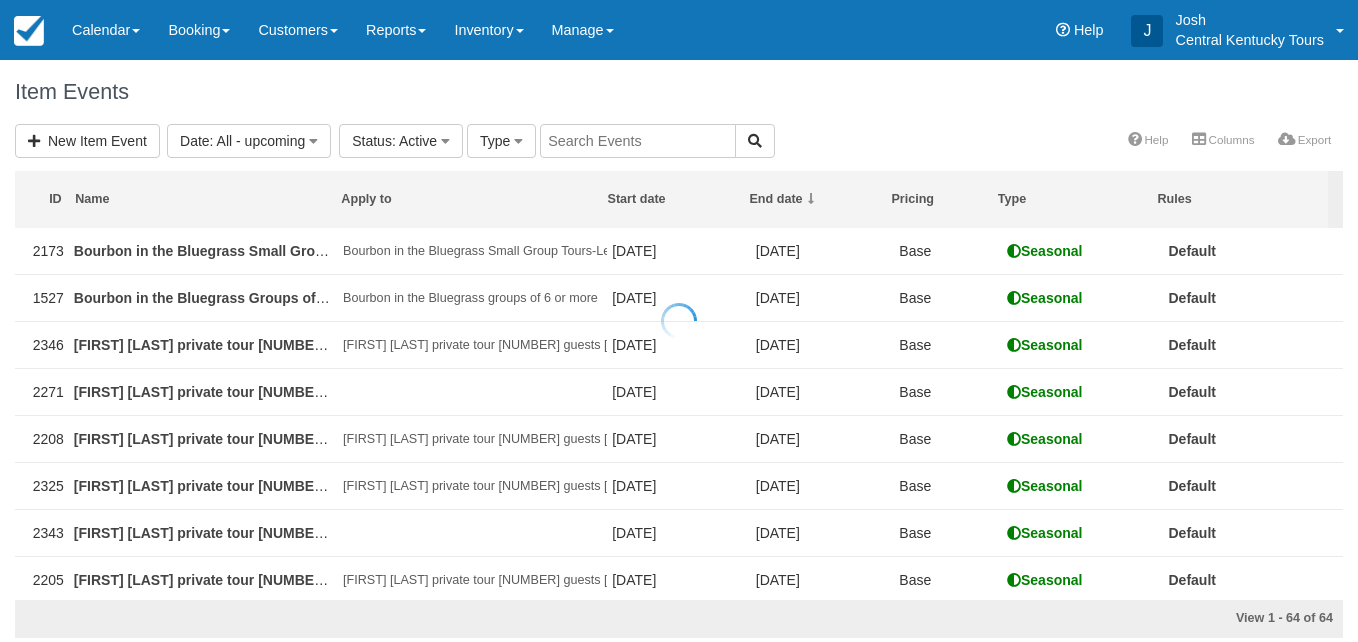 scroll, scrollTop: 0, scrollLeft: 0, axis: both 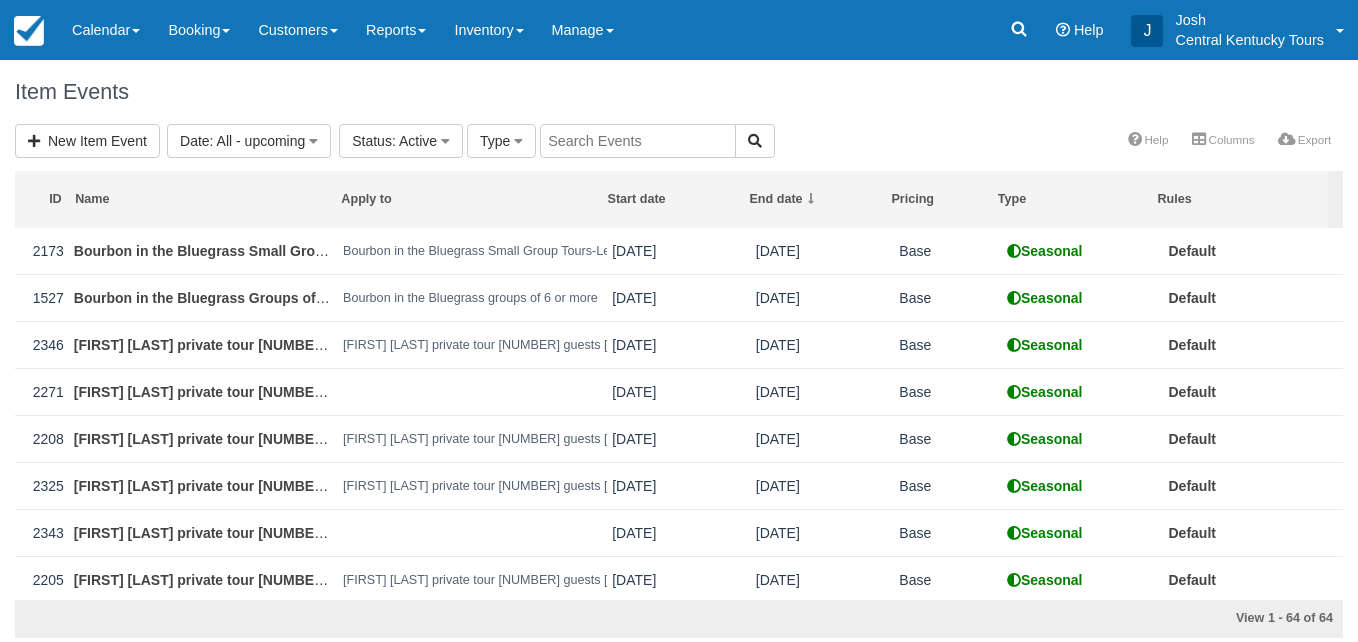 click at bounding box center [638, 141] 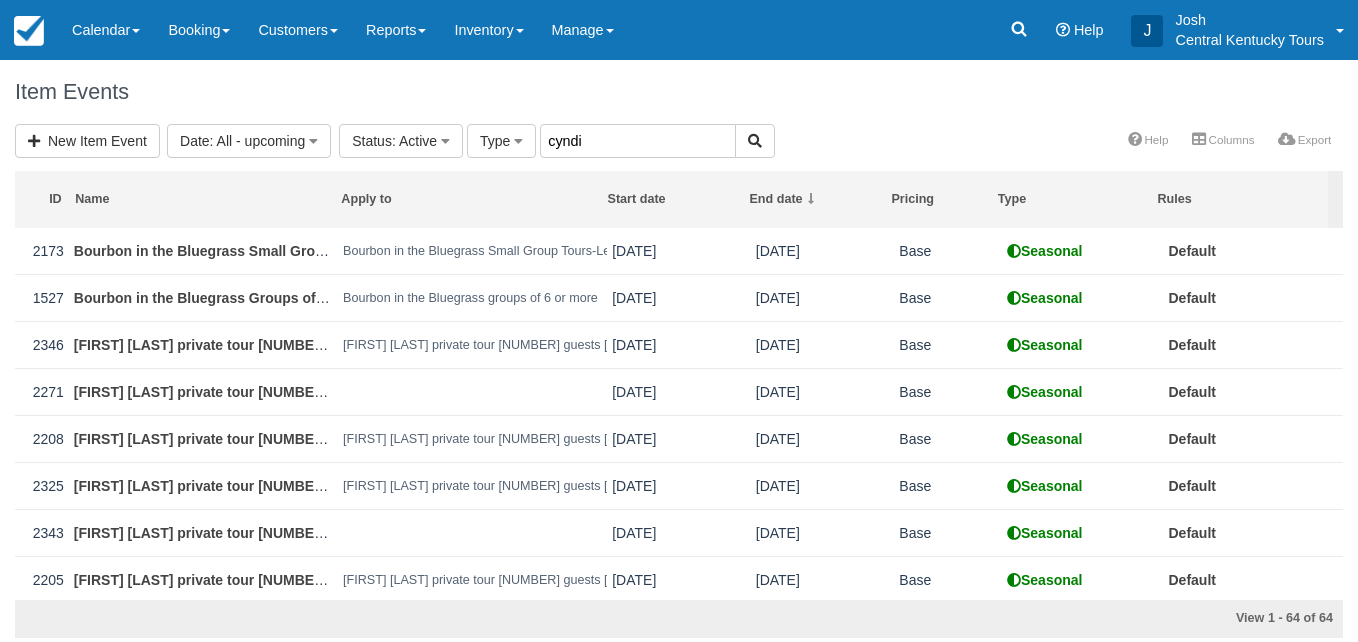 type on "cyndi" 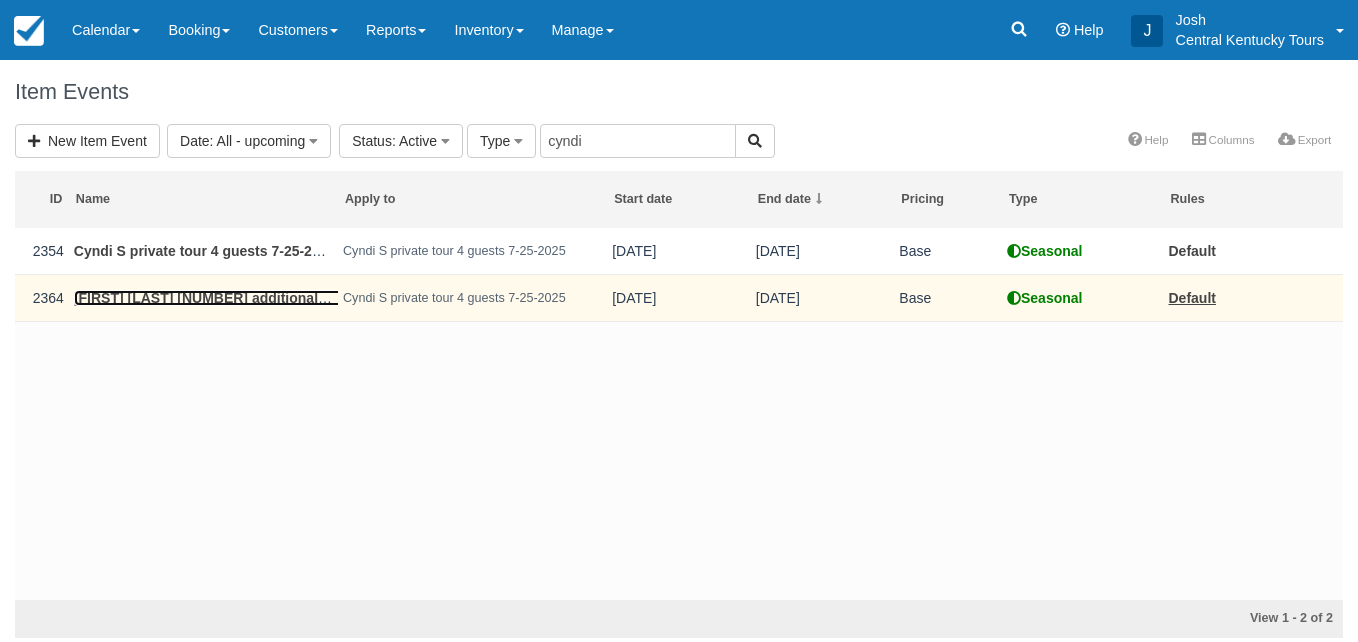 click on "[FIRST] [LAST] [NUMBER] additional guest" at bounding box center [216, 298] 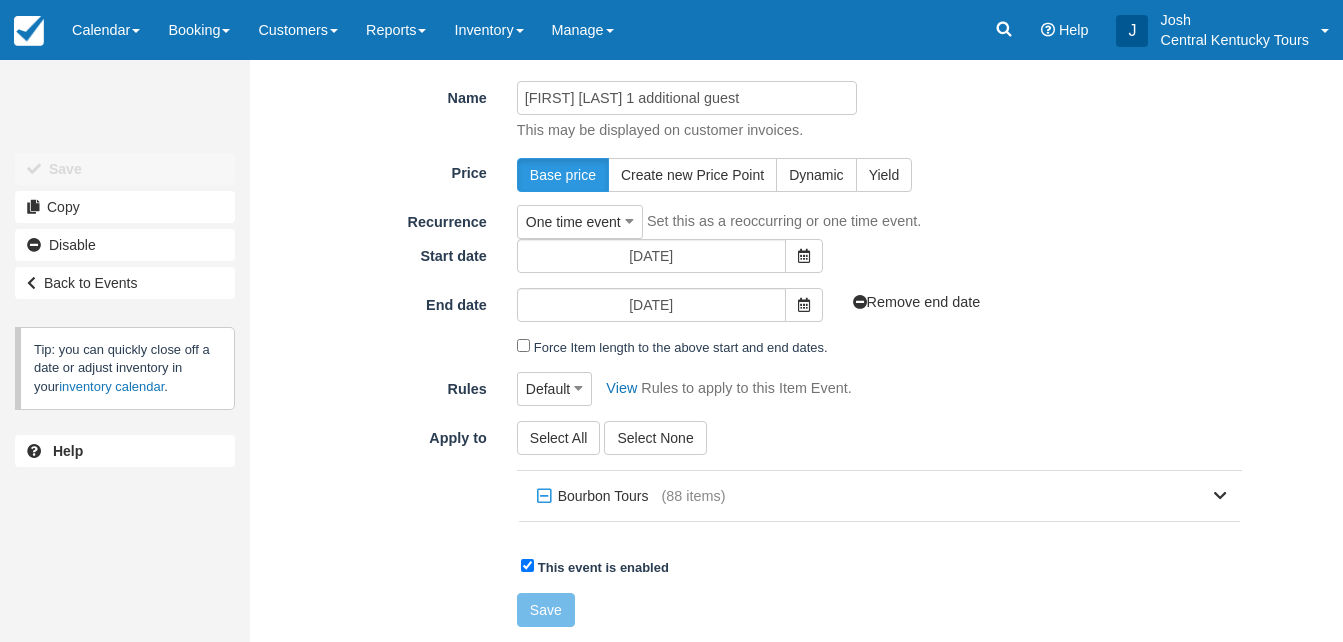 scroll, scrollTop: 0, scrollLeft: 0, axis: both 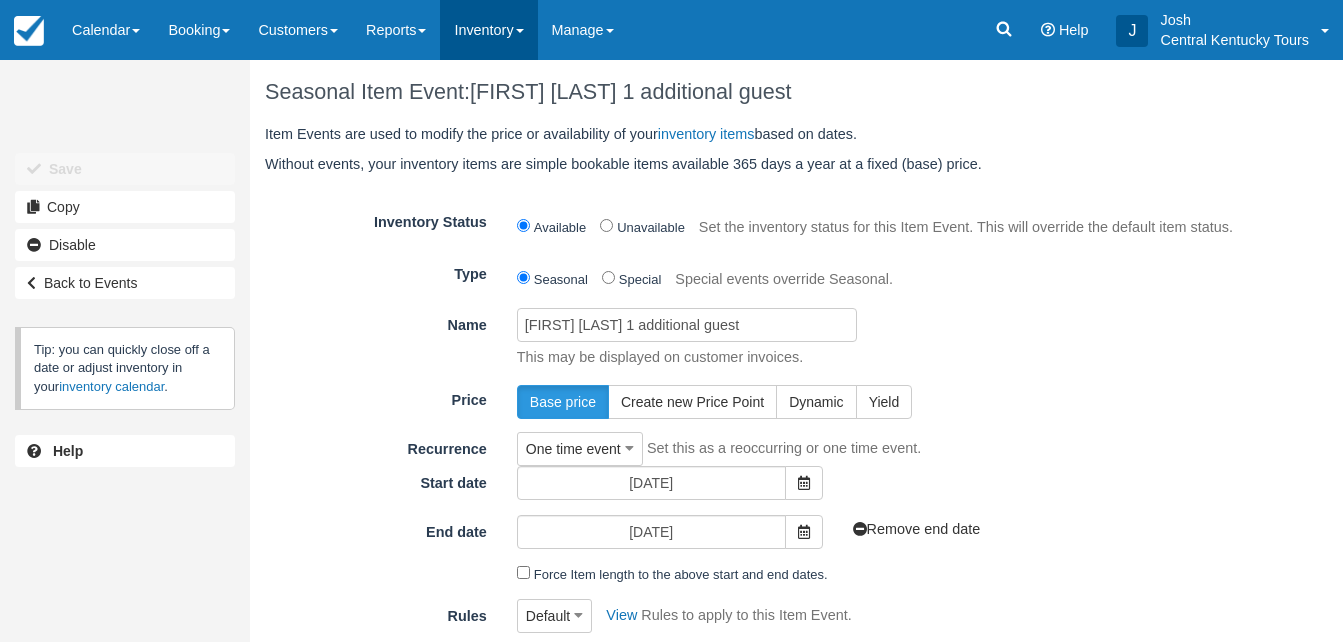 click on "Inventory" at bounding box center [488, 30] 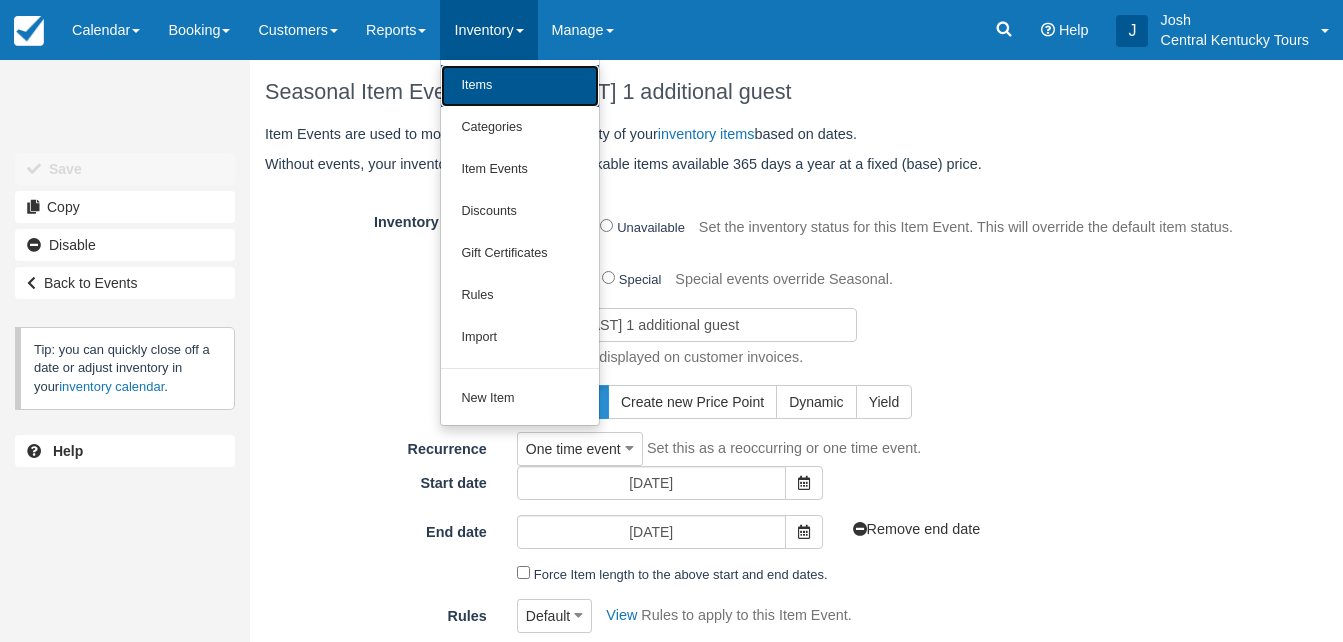 click on "Items" at bounding box center (520, 86) 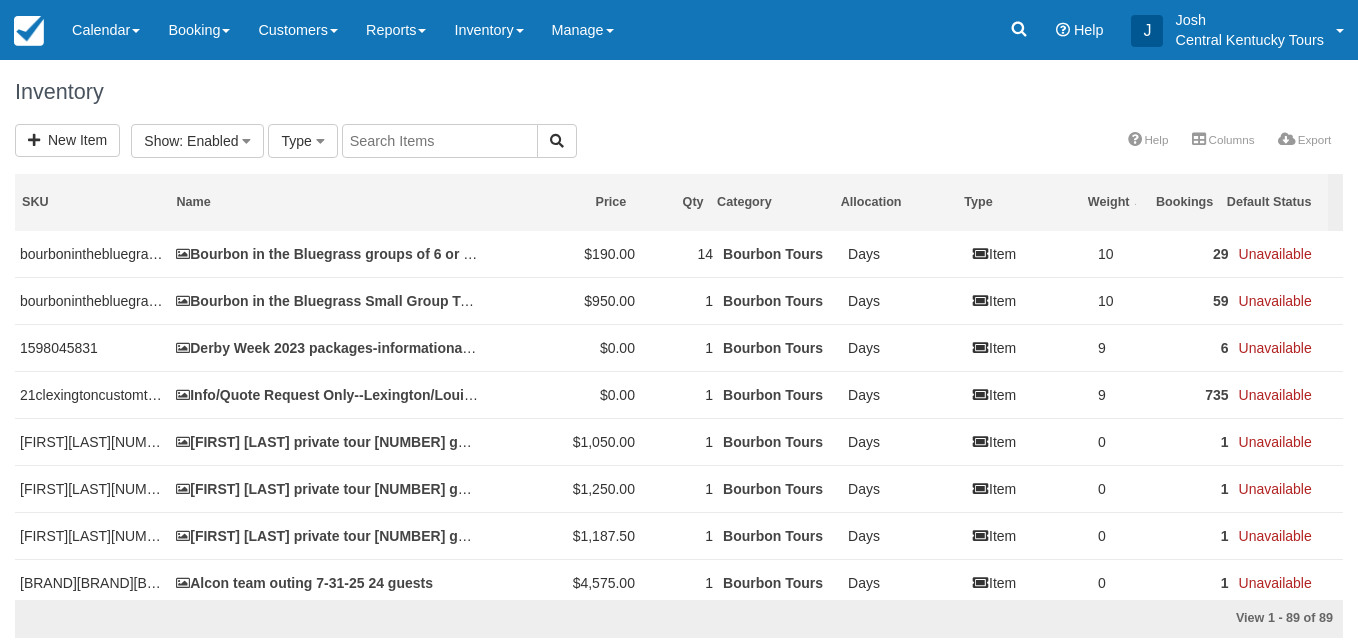 scroll, scrollTop: 0, scrollLeft: 0, axis: both 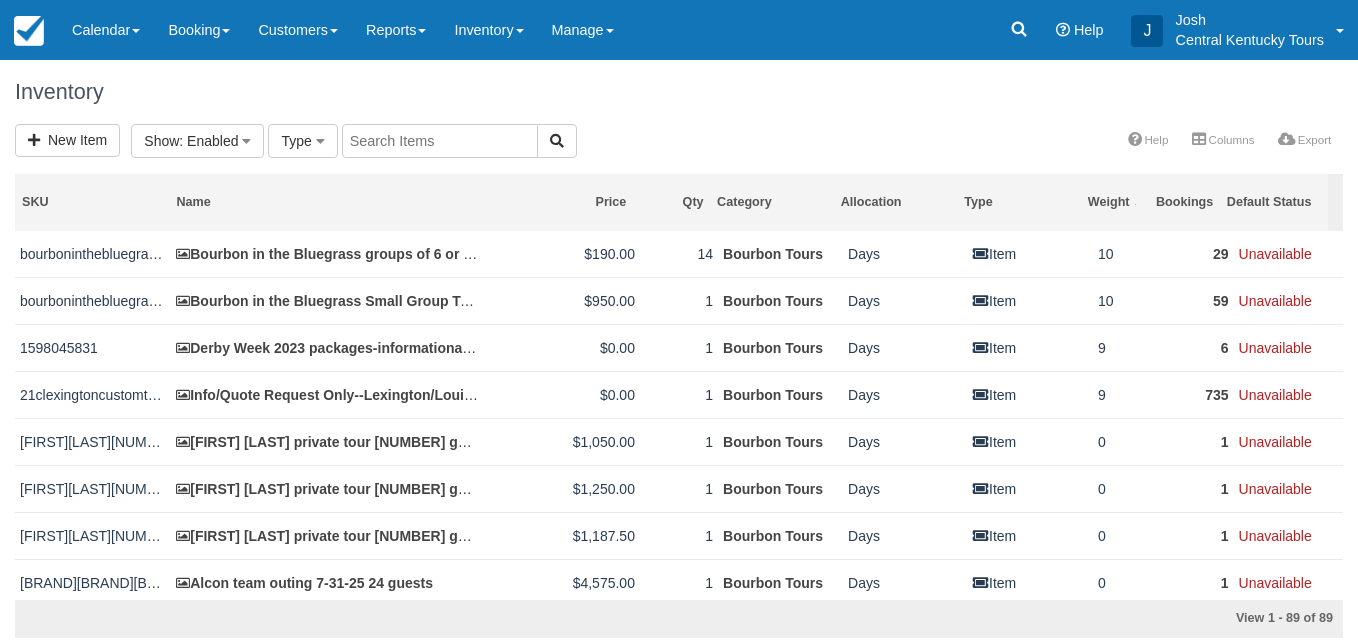 click at bounding box center (440, 141) 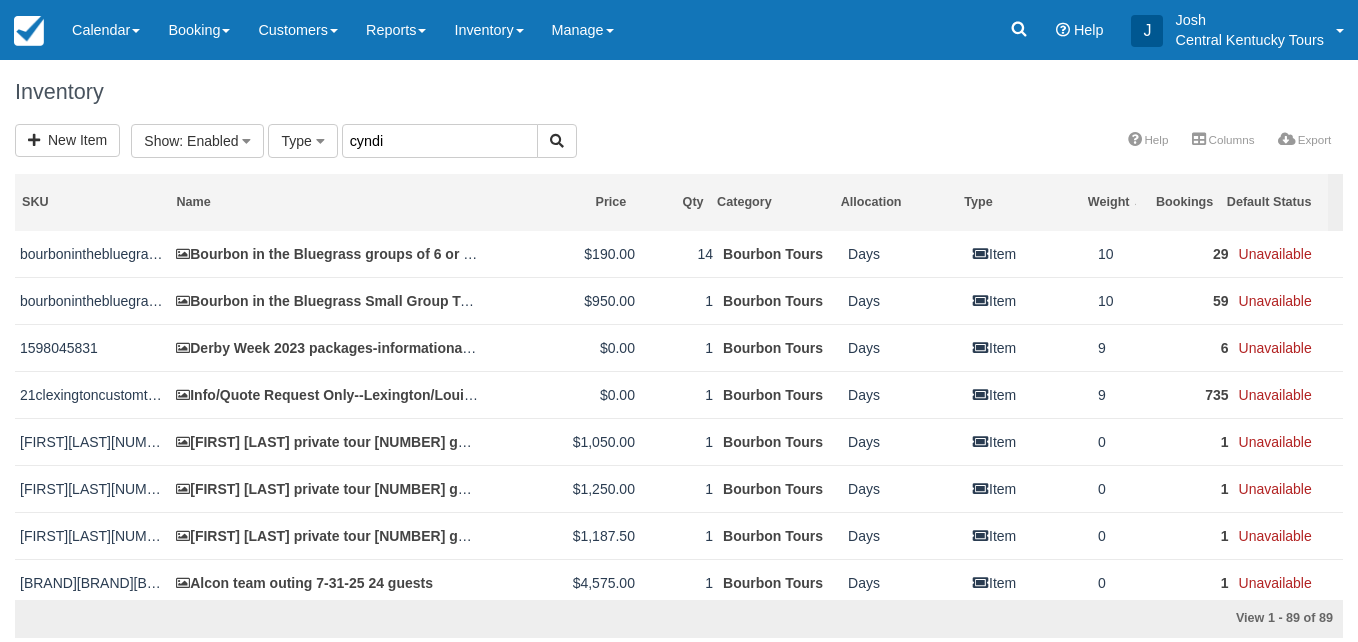 type on "cyndi" 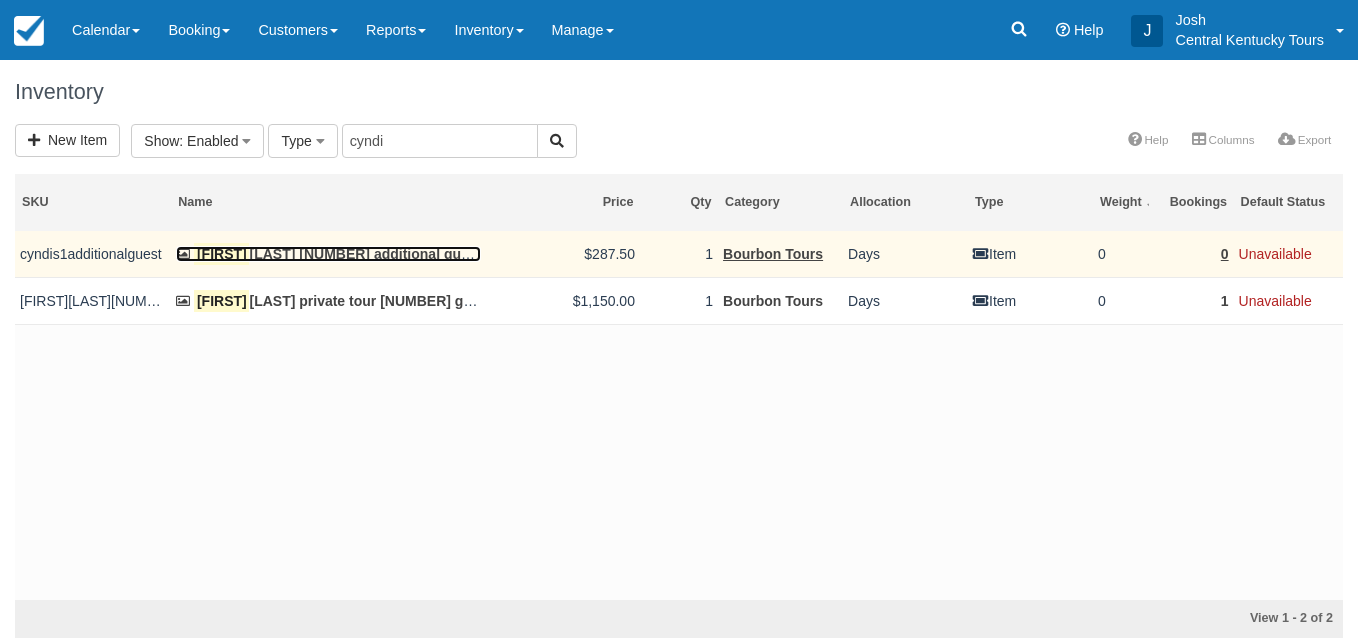 click on "Cyndi  S 1 additional guest" at bounding box center [328, 254] 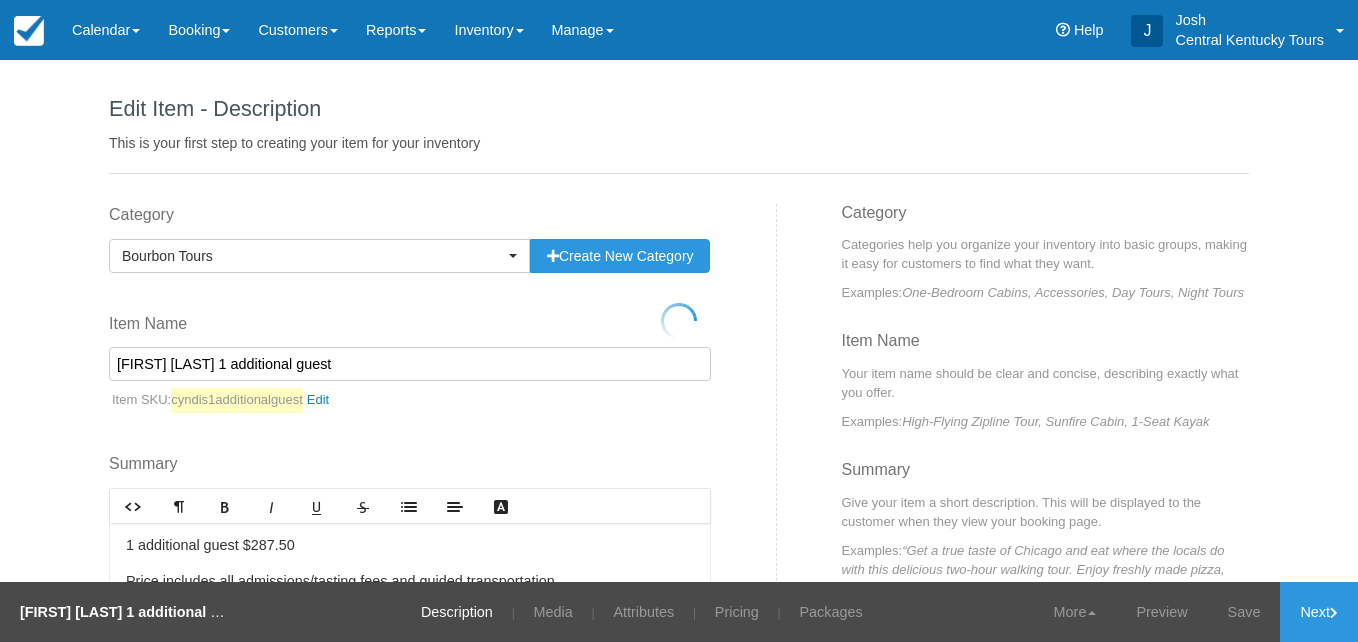 scroll, scrollTop: 0, scrollLeft: 0, axis: both 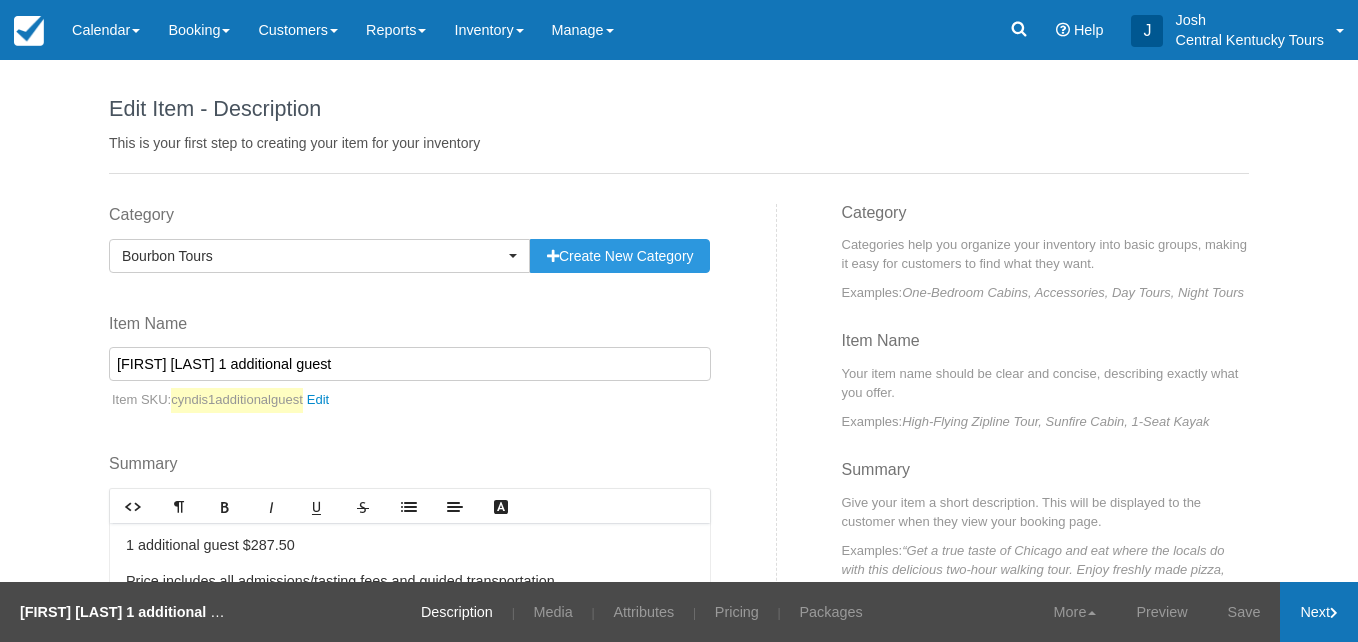 click on "Next" at bounding box center [1319, 612] 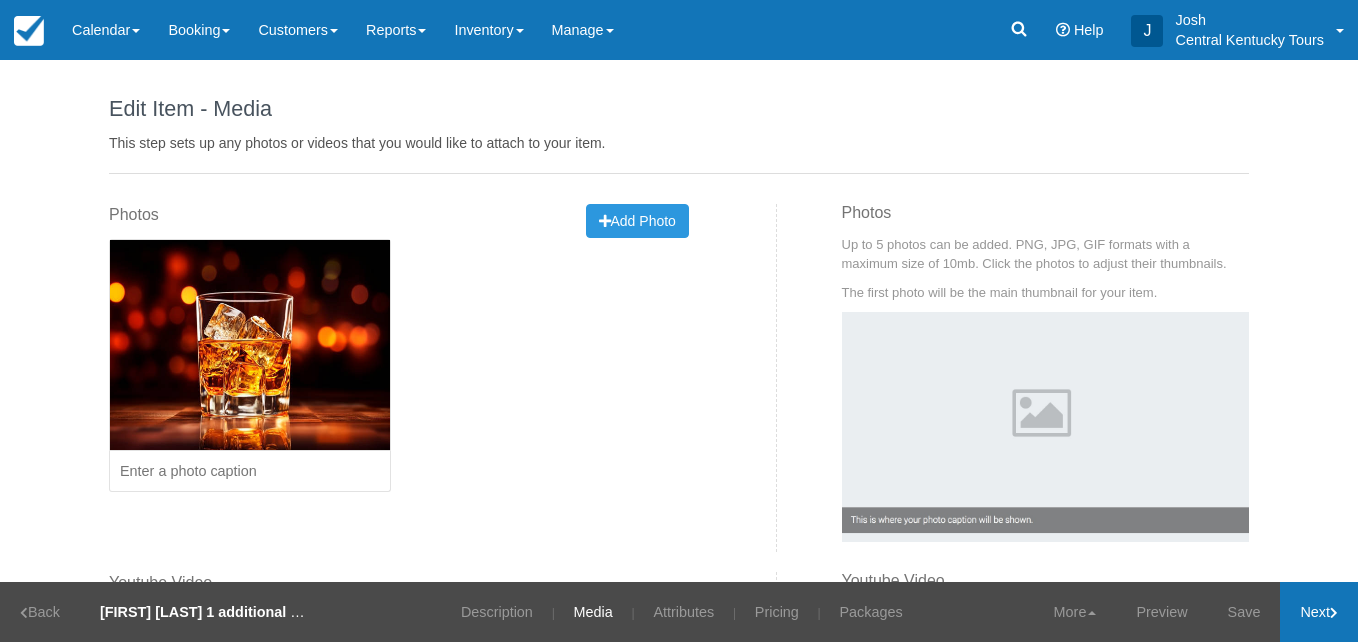 click on "Next" at bounding box center [1319, 612] 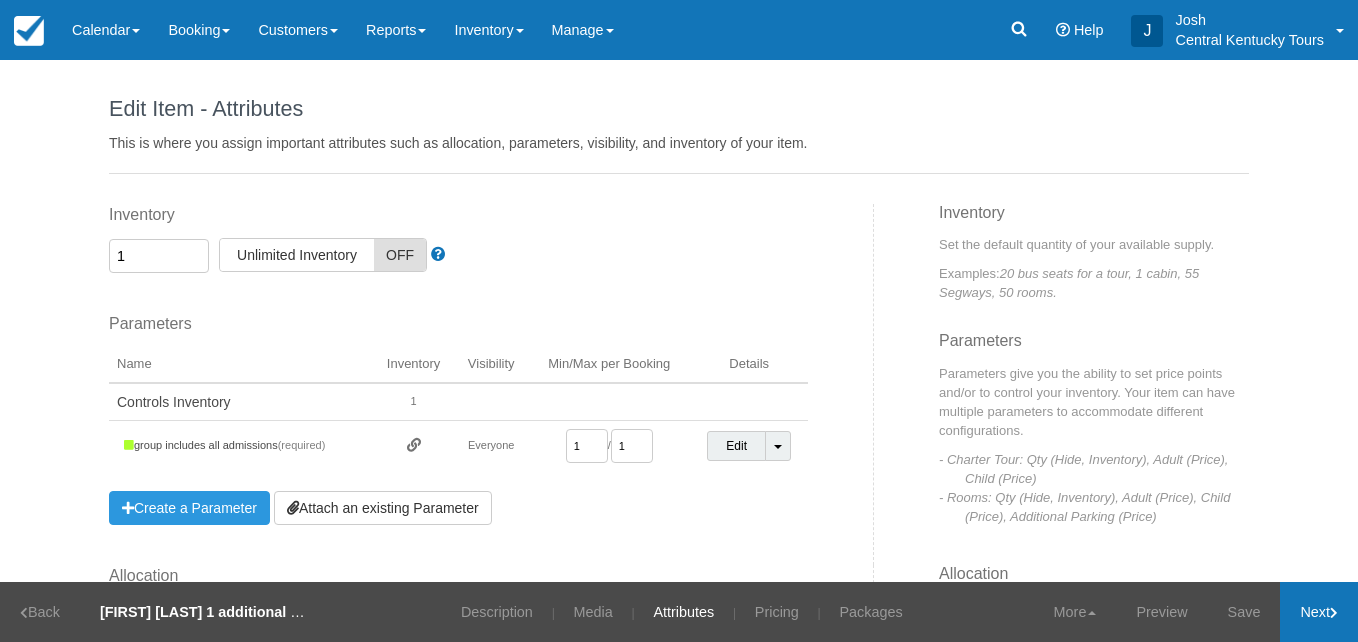 click on "Next" at bounding box center [1319, 612] 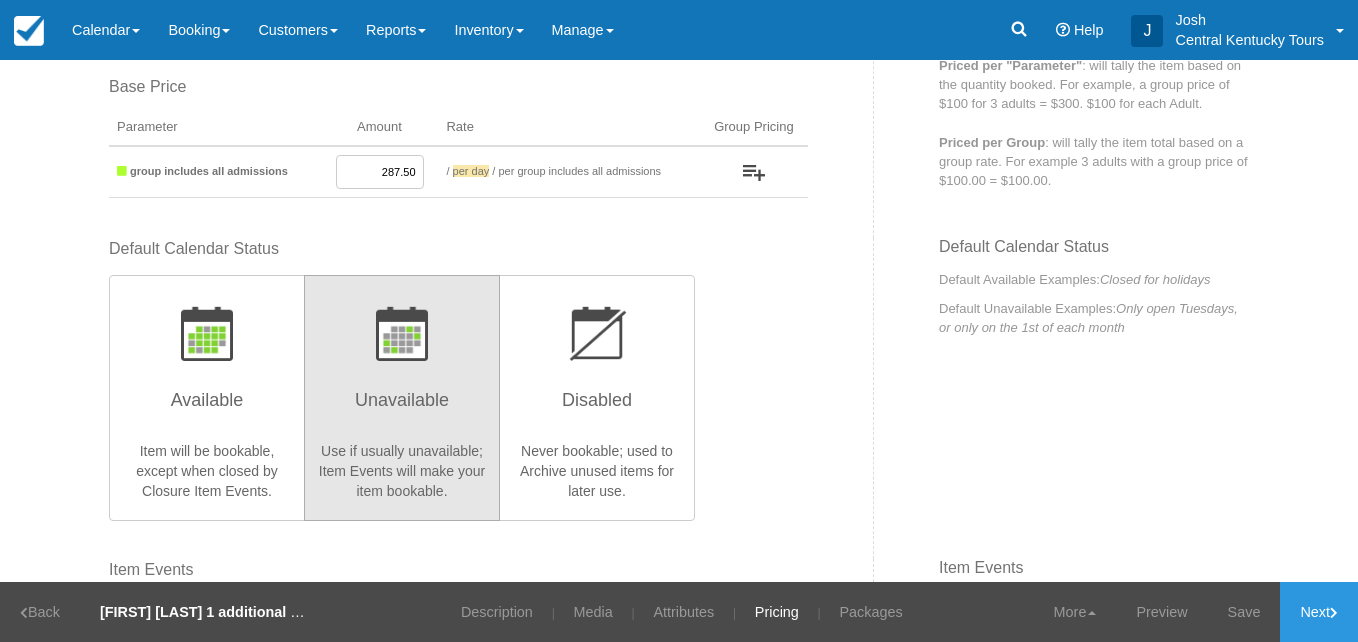 scroll, scrollTop: 0, scrollLeft: 0, axis: both 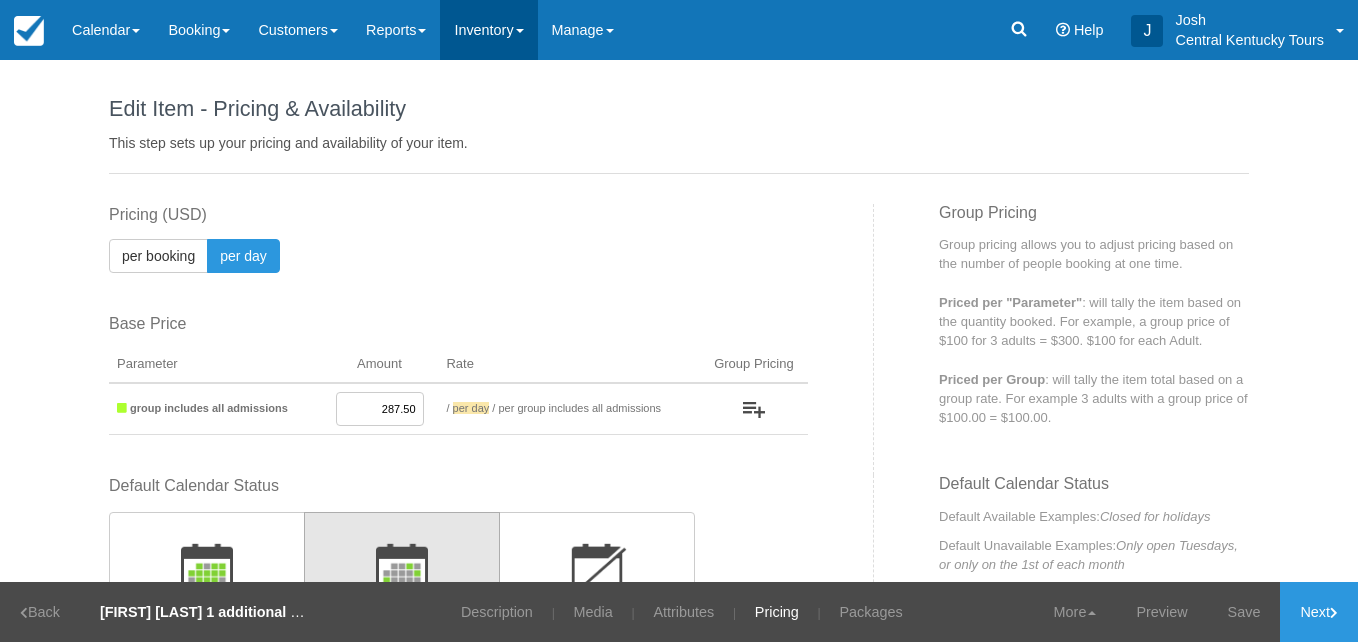click on "Inventory" at bounding box center [488, 30] 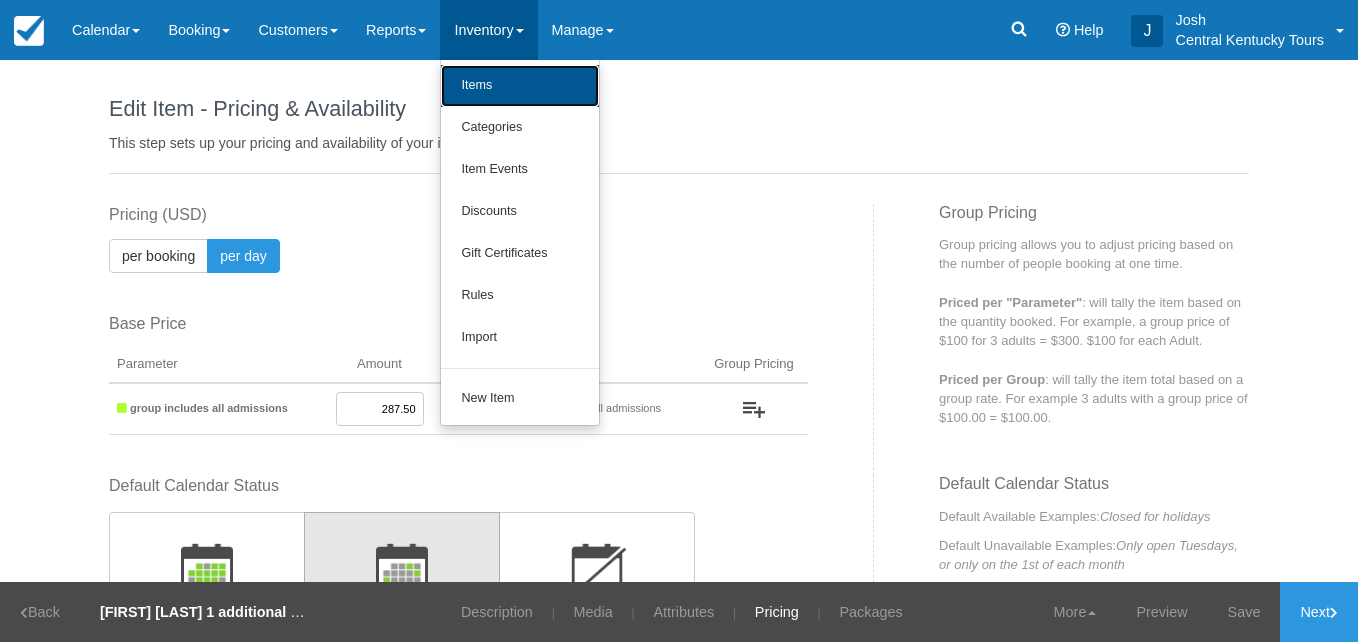 click on "Items" at bounding box center (520, 86) 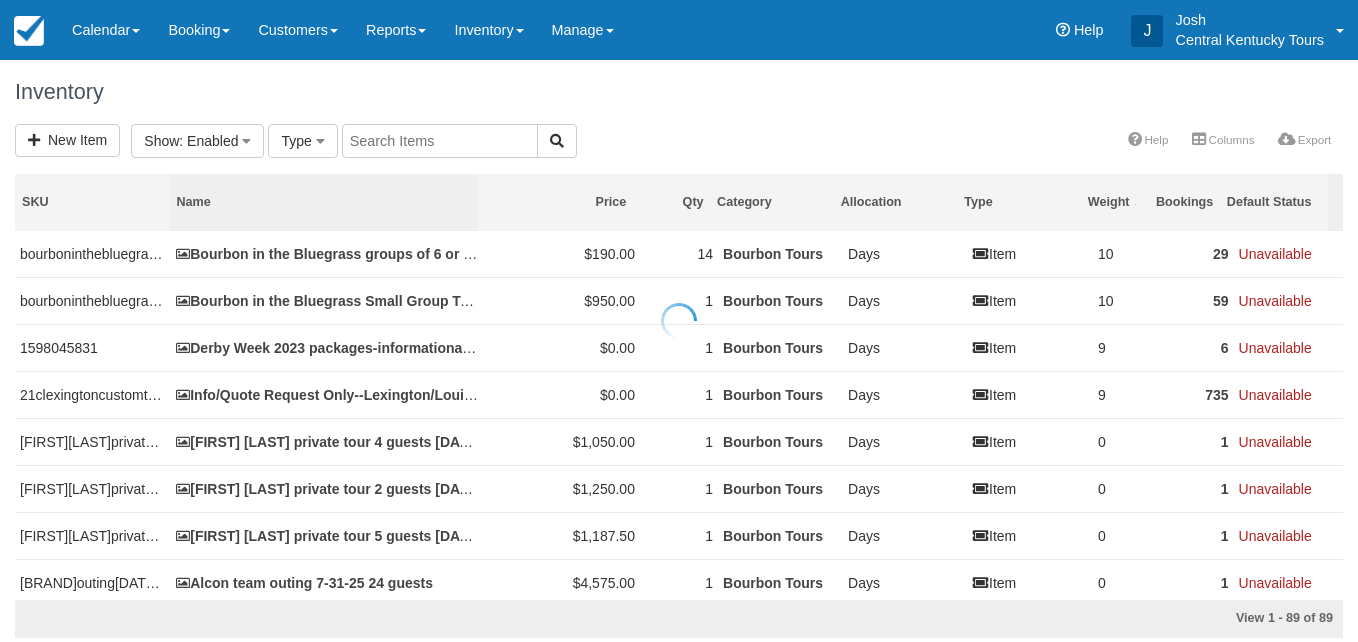 scroll, scrollTop: 0, scrollLeft: 0, axis: both 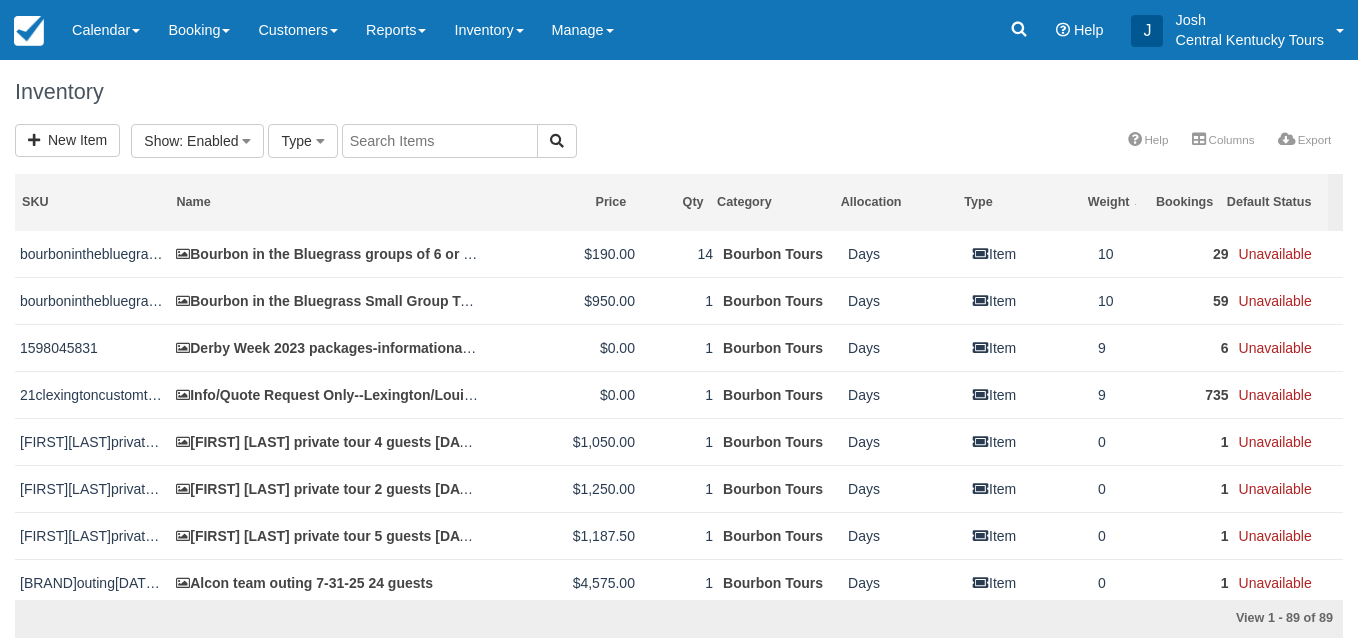 click at bounding box center (440, 141) 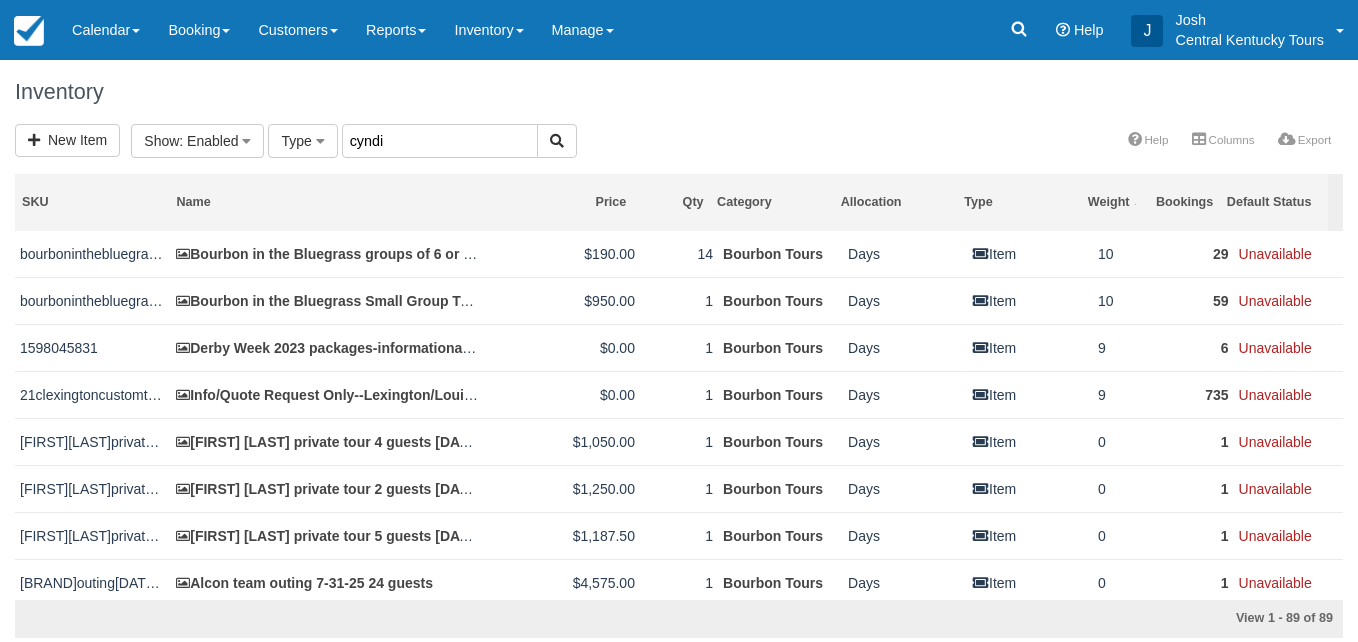 type on "cyndi" 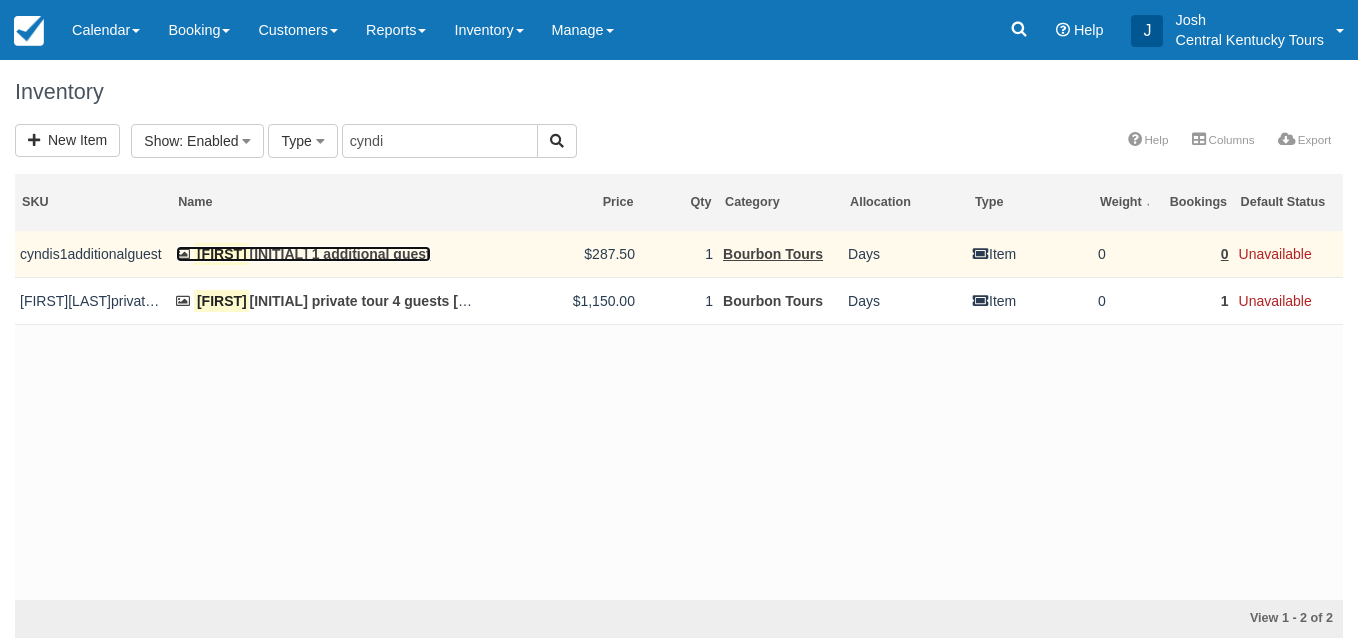 click on "[FIRST]  [LAST] 1 additional guest" at bounding box center [303, 254] 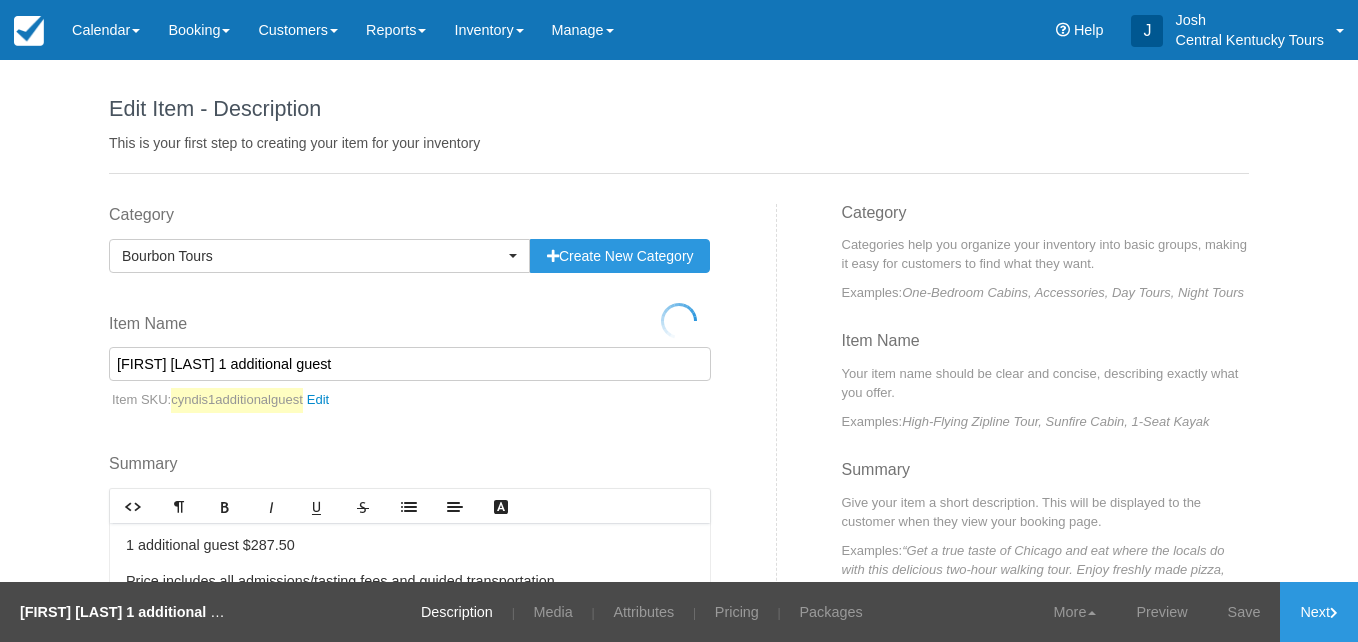 scroll, scrollTop: 0, scrollLeft: 0, axis: both 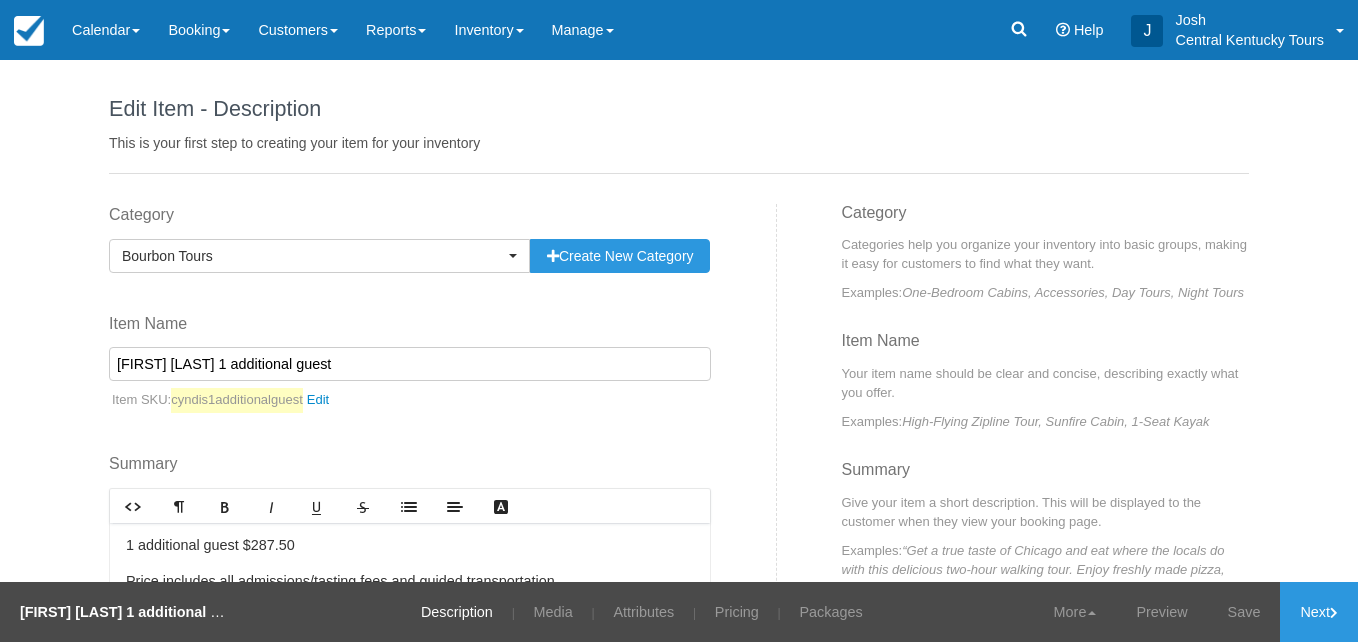 click on "[FIRST] [LAST] 1 additional guest" at bounding box center (410, 364) 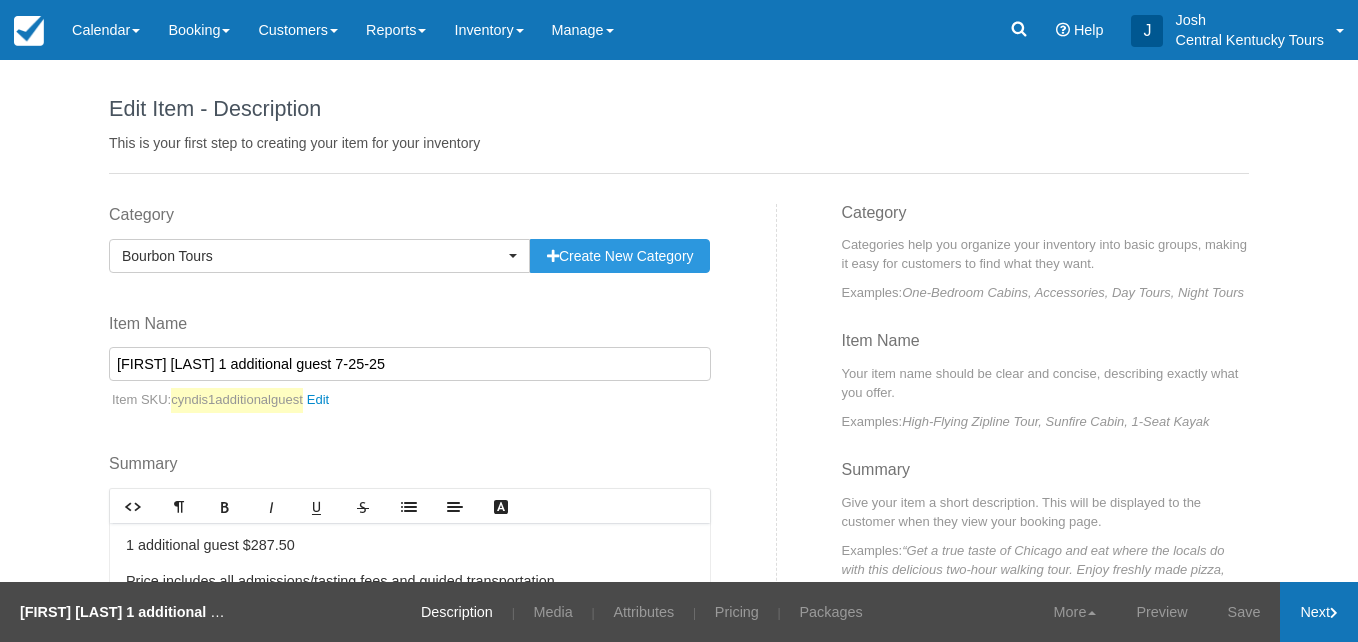type on "[FIRST] [LAST] 1 additional guest 7-25-25" 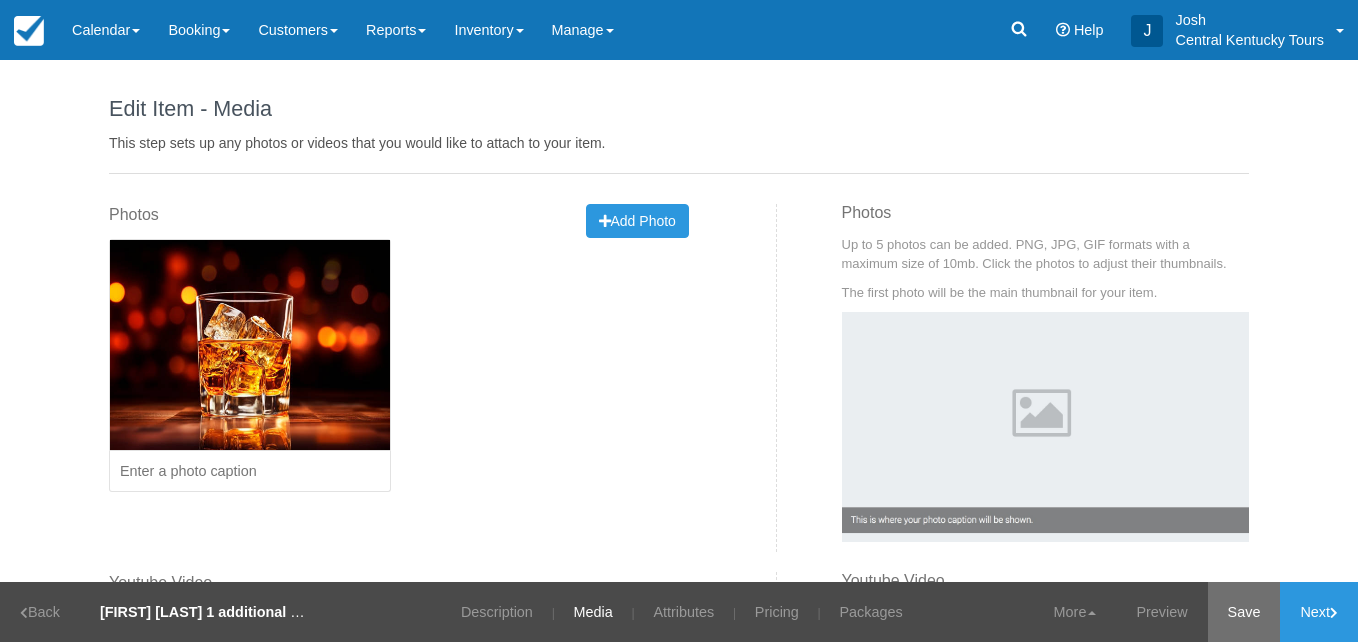 click on "Save" at bounding box center (1244, 612) 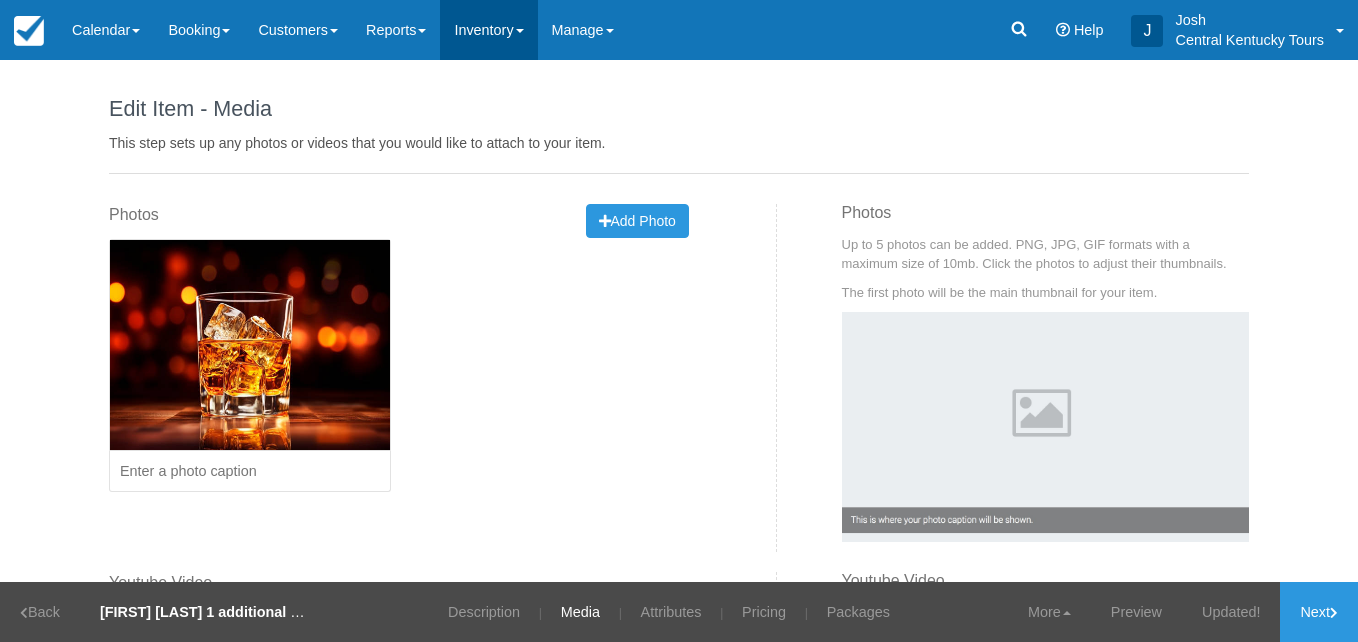 click on "Inventory" at bounding box center [488, 30] 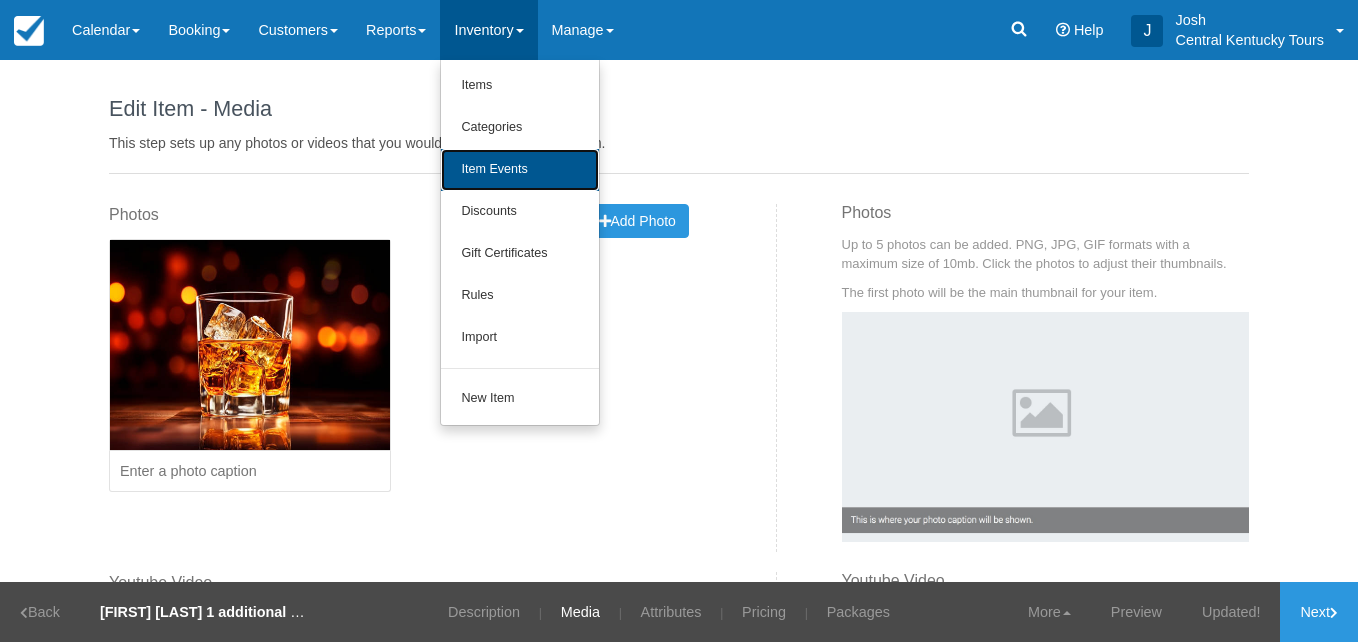 click on "Item Events" at bounding box center (520, 170) 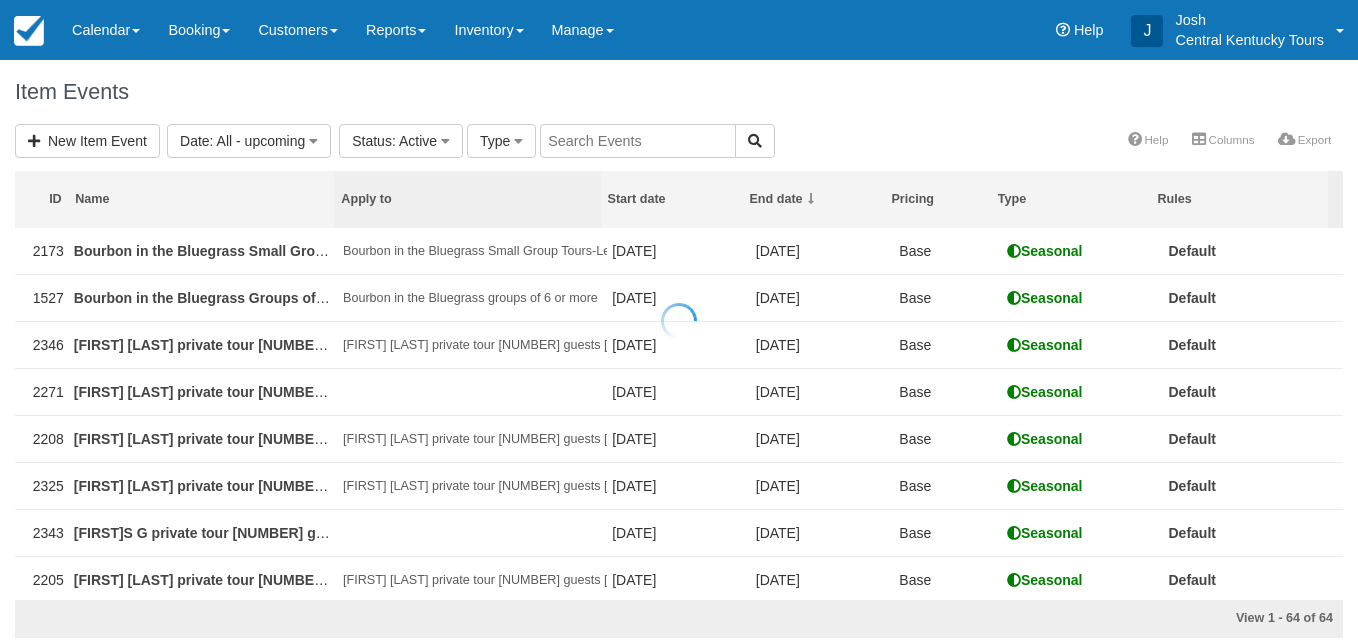 scroll, scrollTop: 0, scrollLeft: 0, axis: both 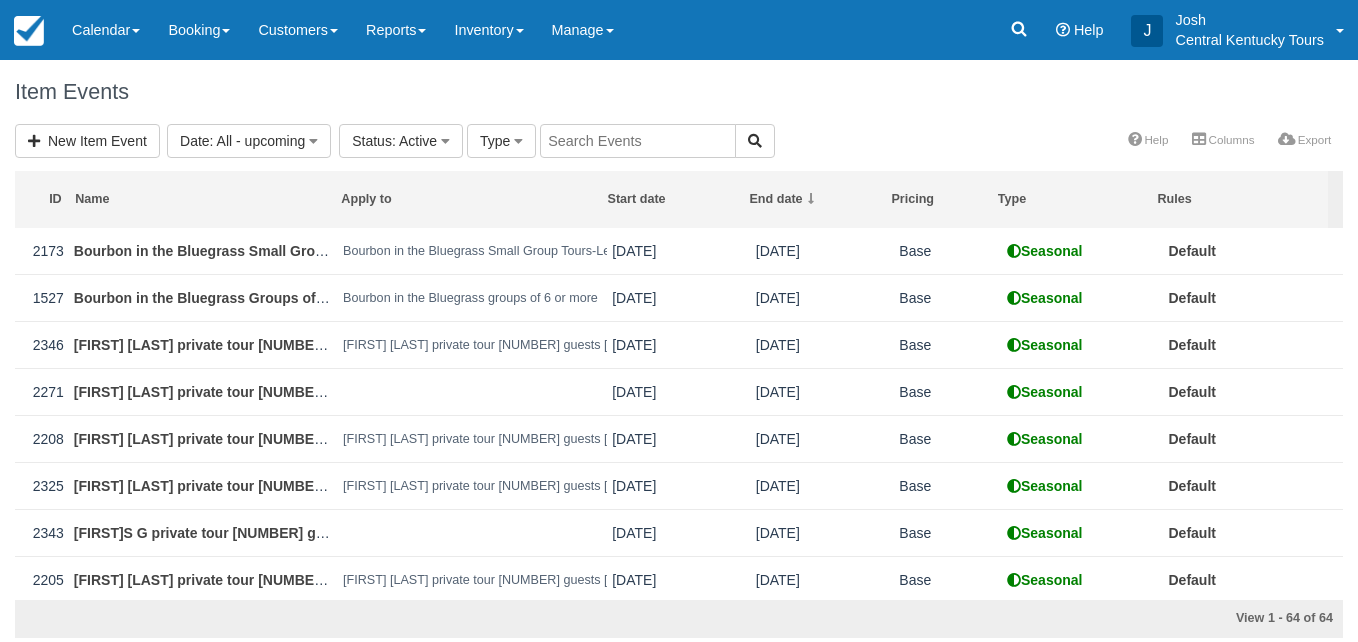 click at bounding box center [638, 141] 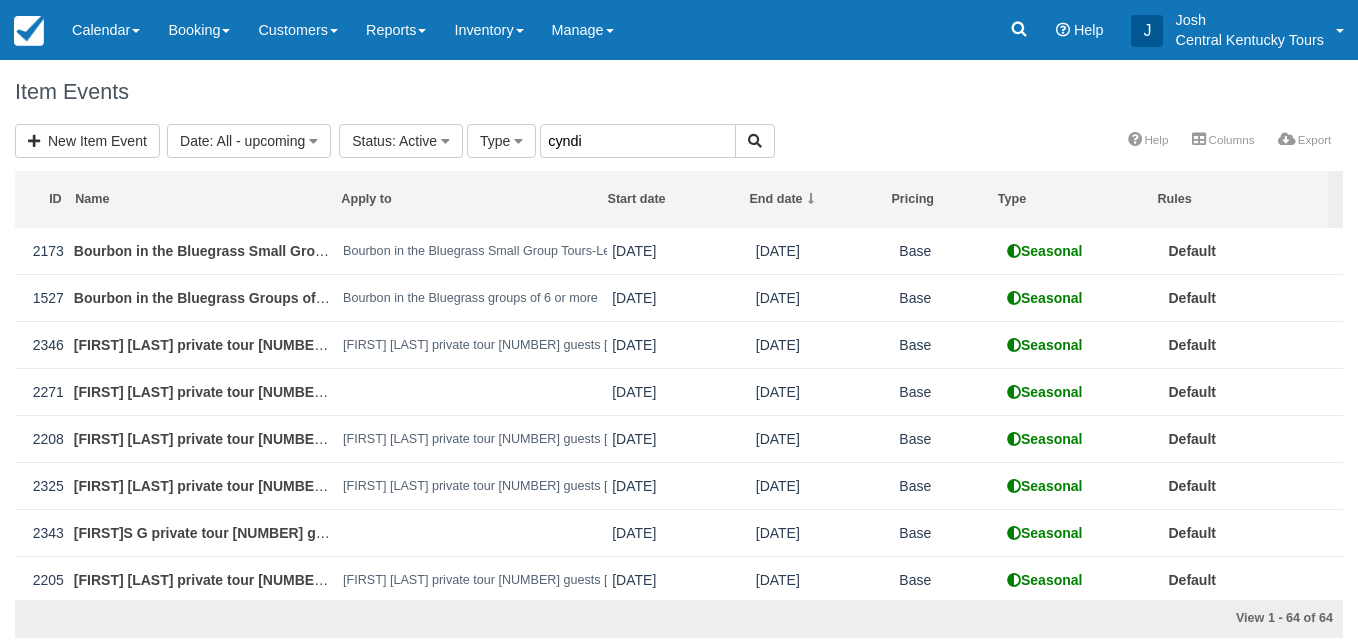 type on "cyndi" 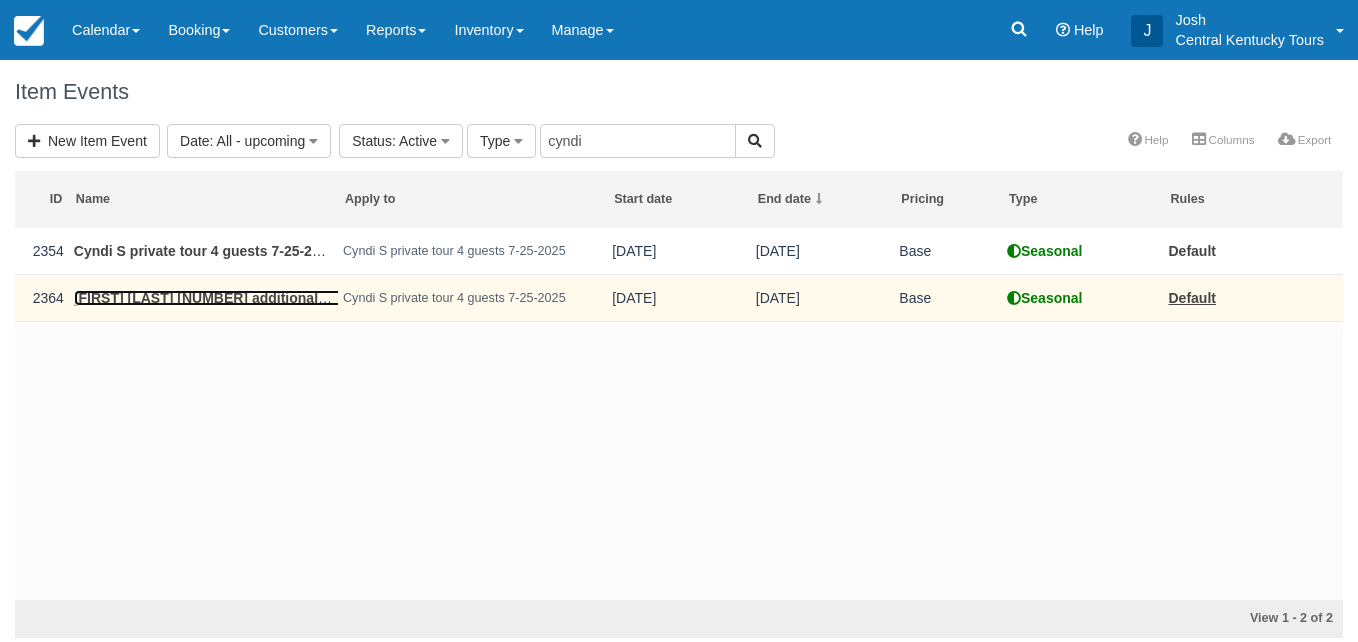 click on "[FIRST] [LAST] [NUMBER] additional guest" at bounding box center (216, 298) 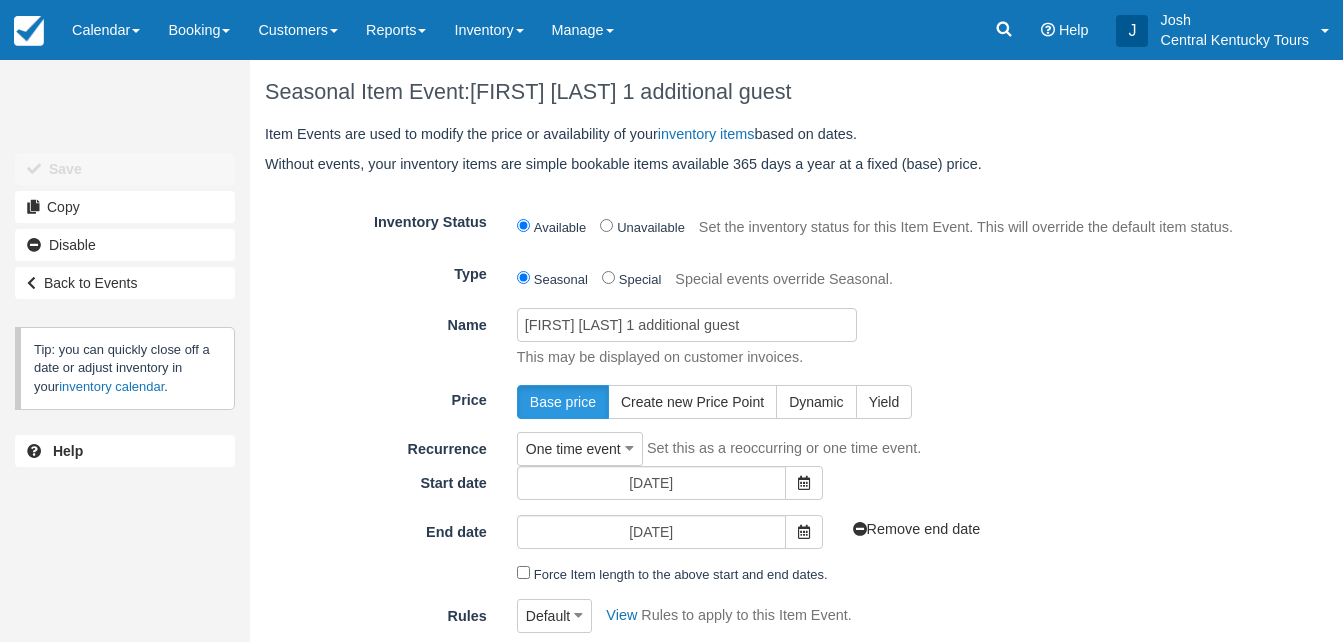 scroll, scrollTop: 0, scrollLeft: 0, axis: both 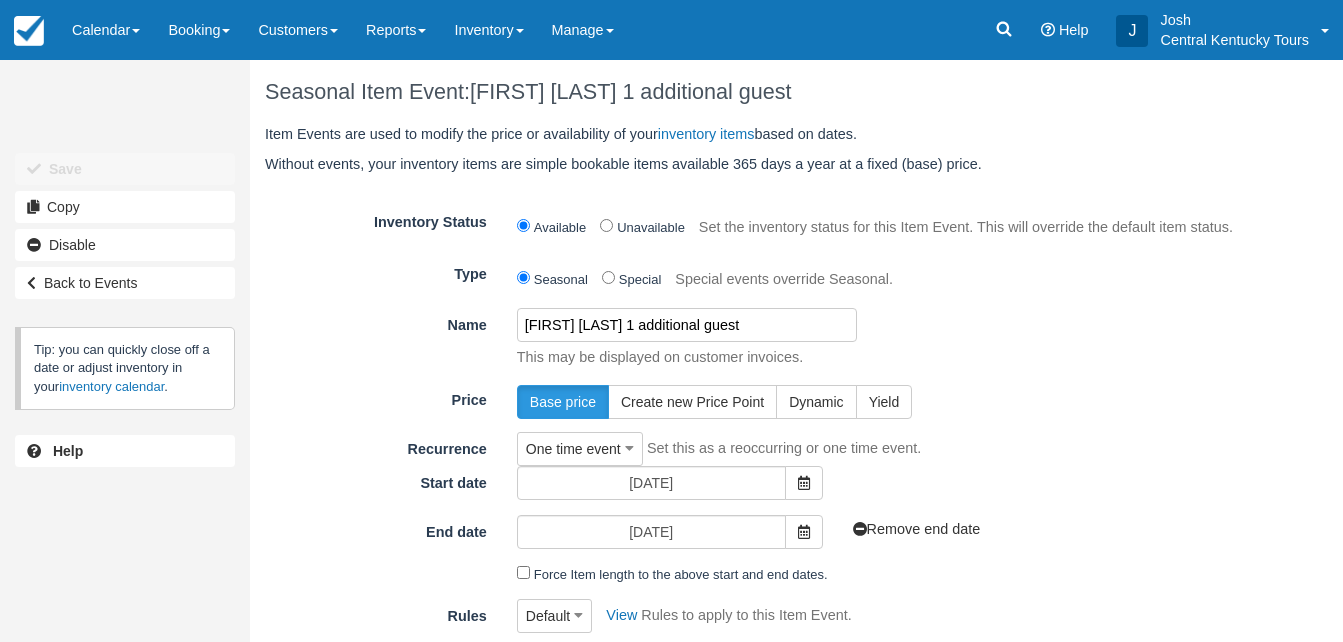 click on "[FIRST] [LAST] 1 additional guest" at bounding box center (687, 325) 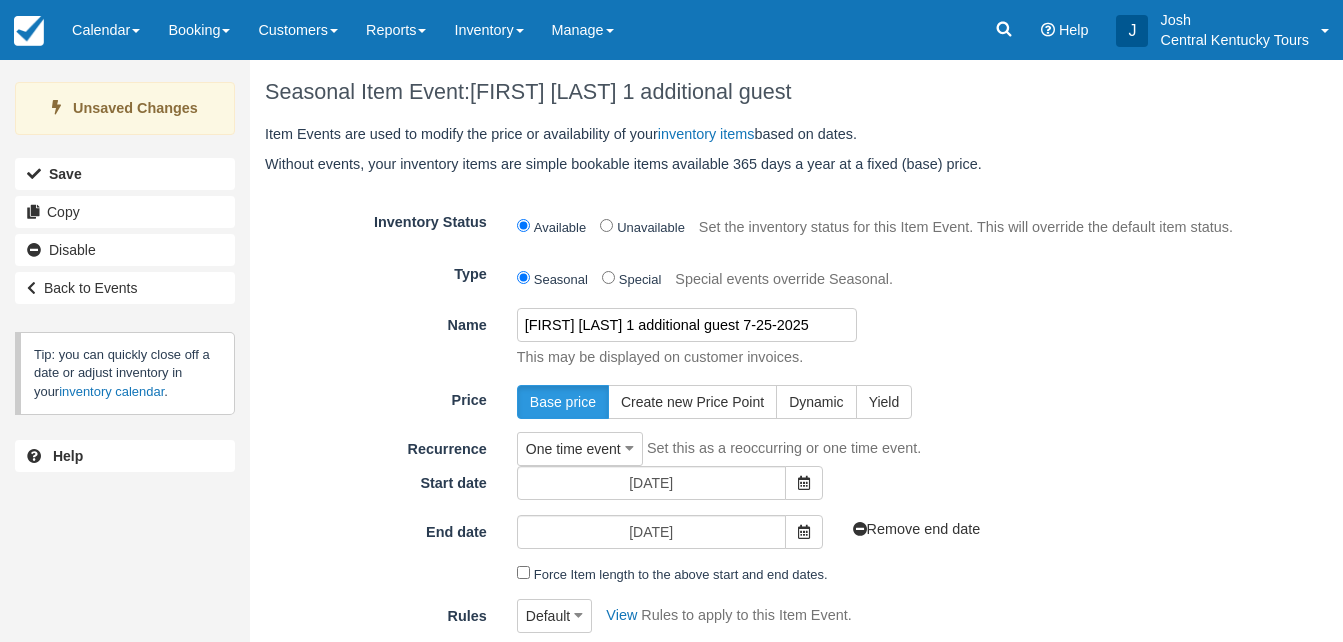 scroll, scrollTop: 227, scrollLeft: 0, axis: vertical 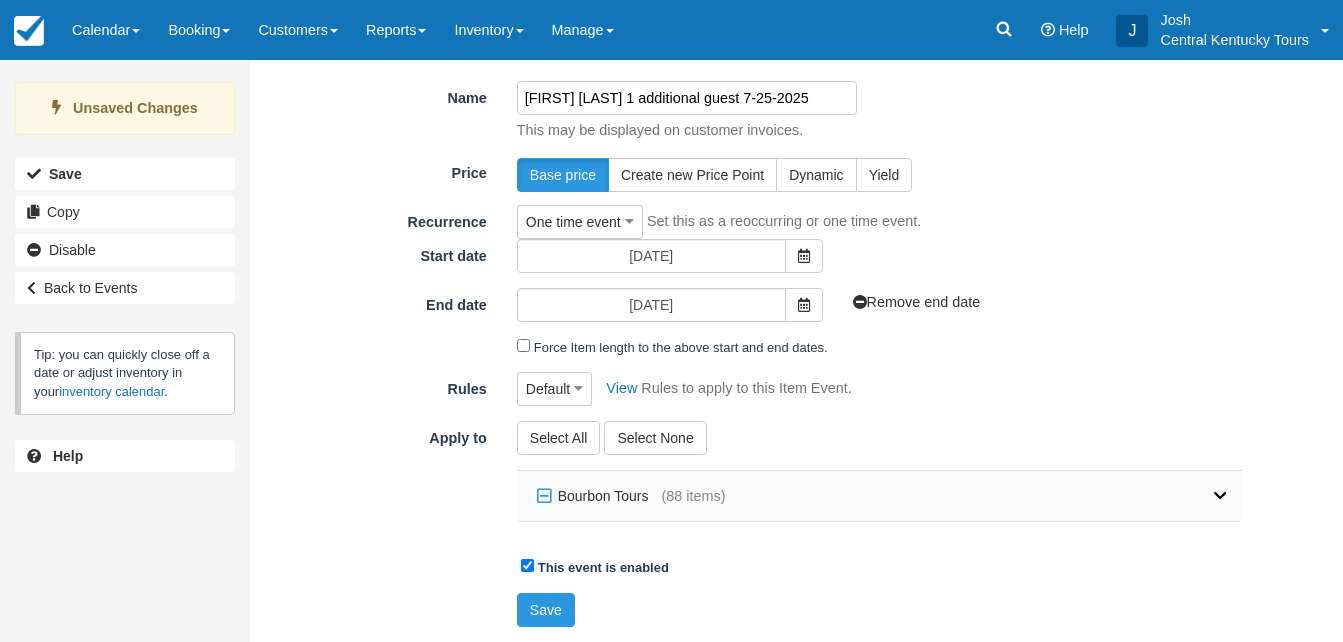 type on "[FIRST] [LAST] 1 additional guest 7-25-2025" 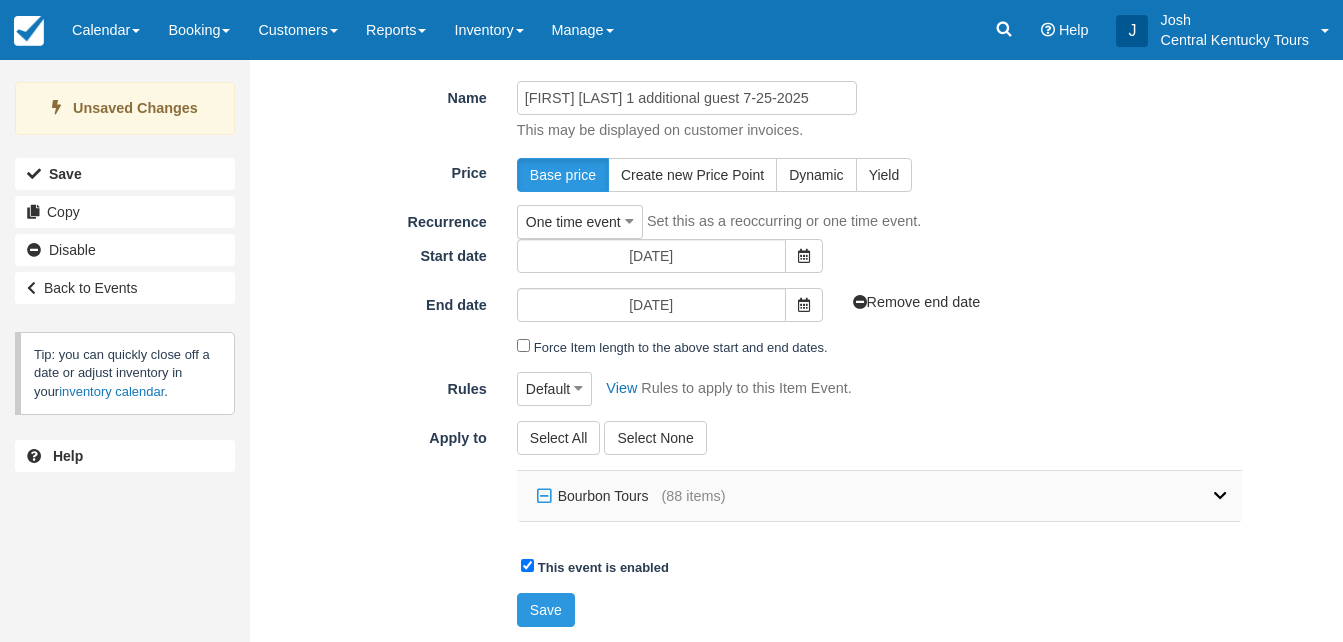 click at bounding box center (1220, 496) 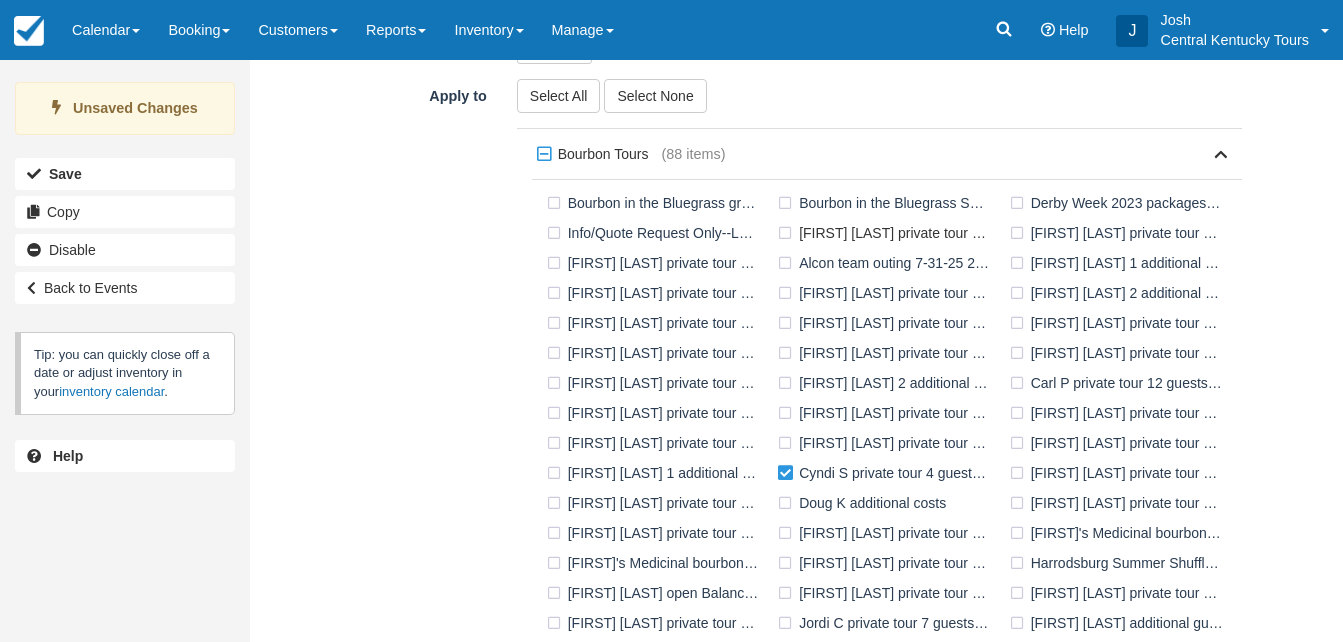 scroll, scrollTop: 570, scrollLeft: 0, axis: vertical 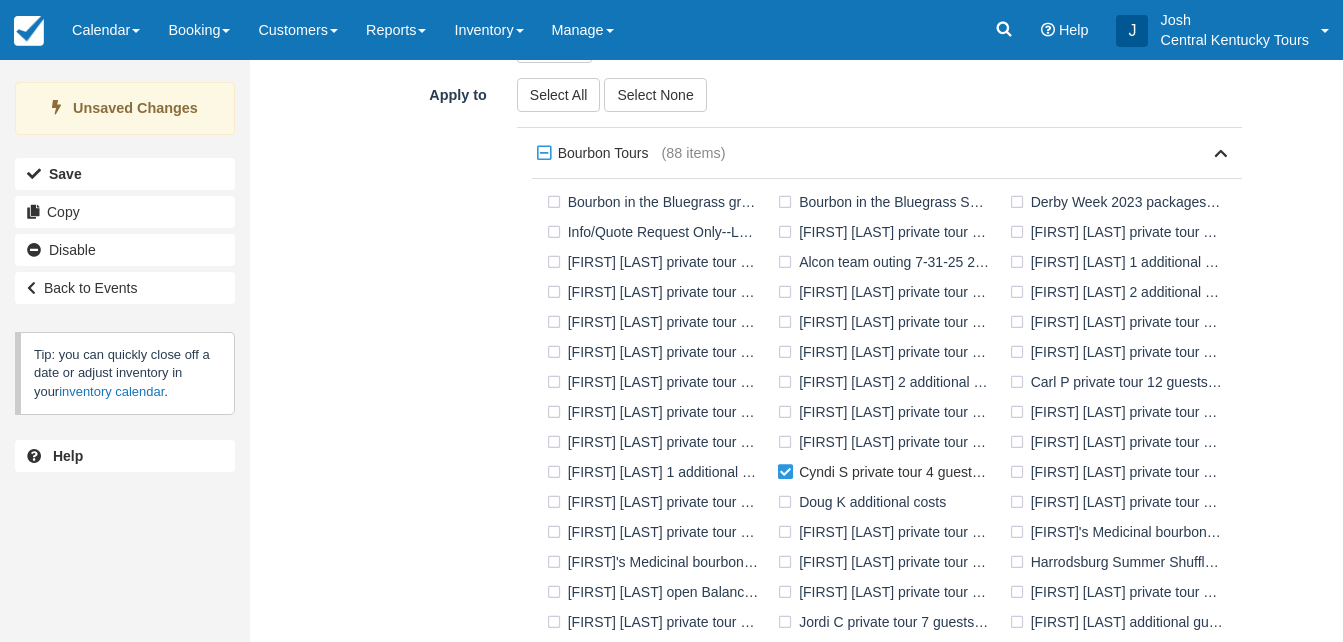 click on "Cyndi S private tour 4 guests 7-25-2025" at bounding box center (888, 472) 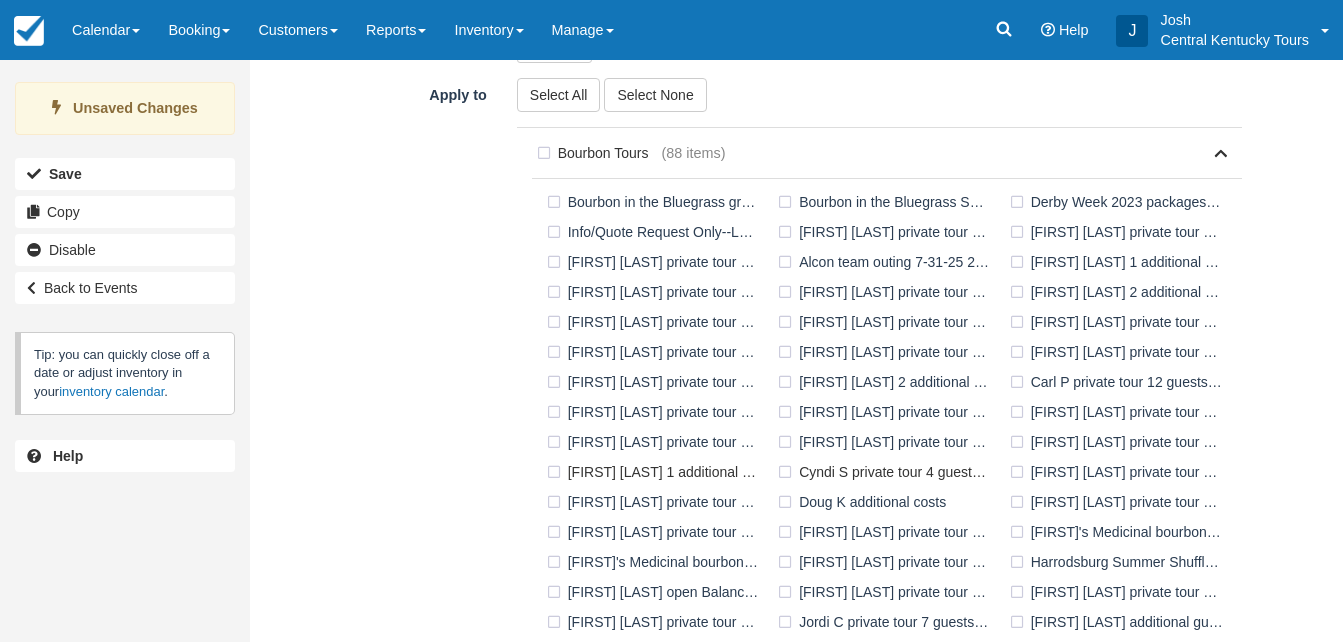 click on "[FIRST] [LAST] 1 additional guest 7-25-2025" at bounding box center (657, 472) 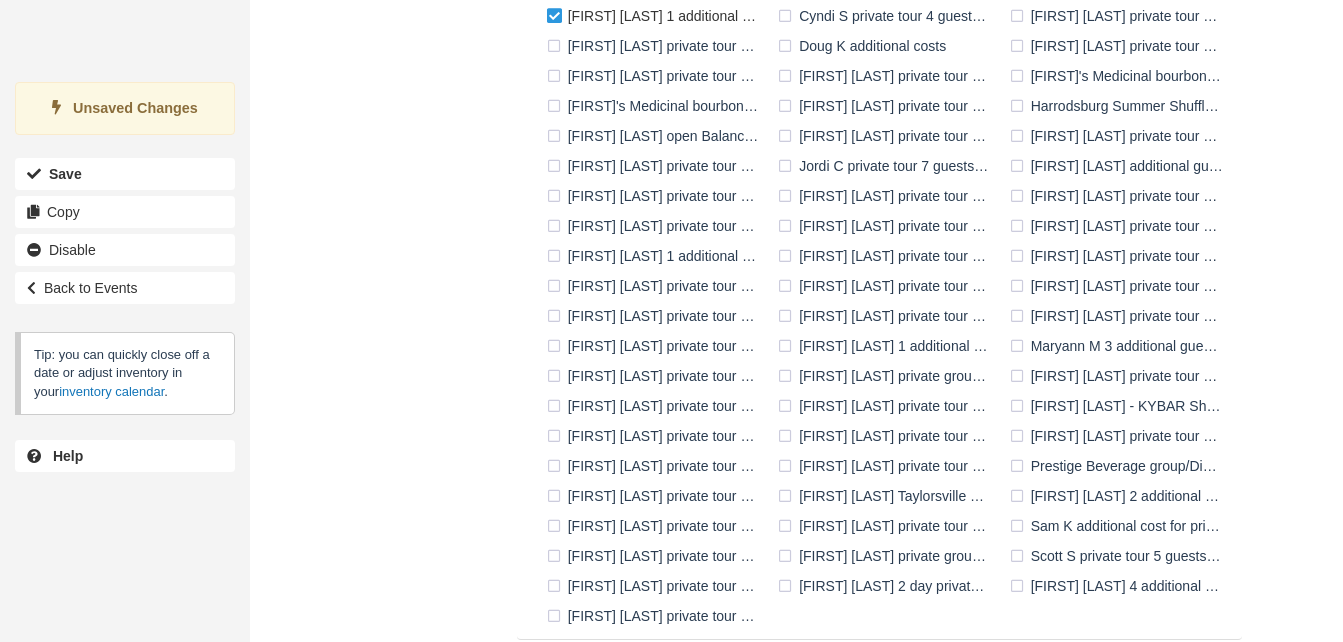 scroll, scrollTop: 1144, scrollLeft: 0, axis: vertical 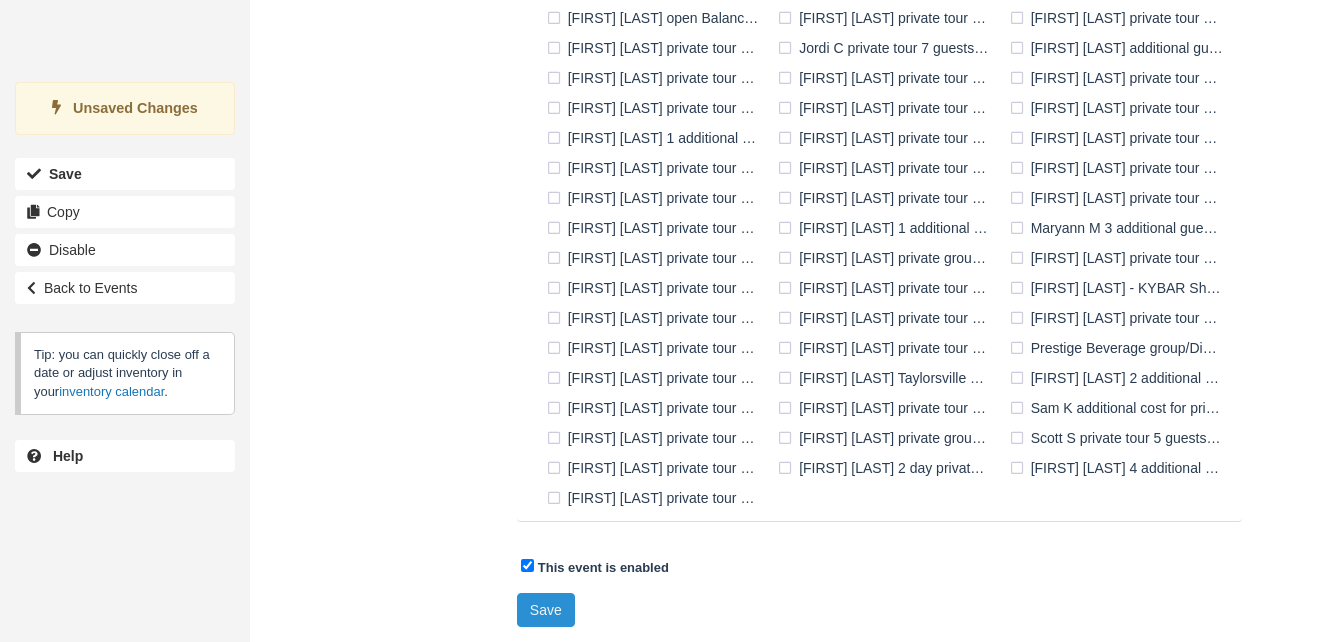 click on "Save" at bounding box center [546, 610] 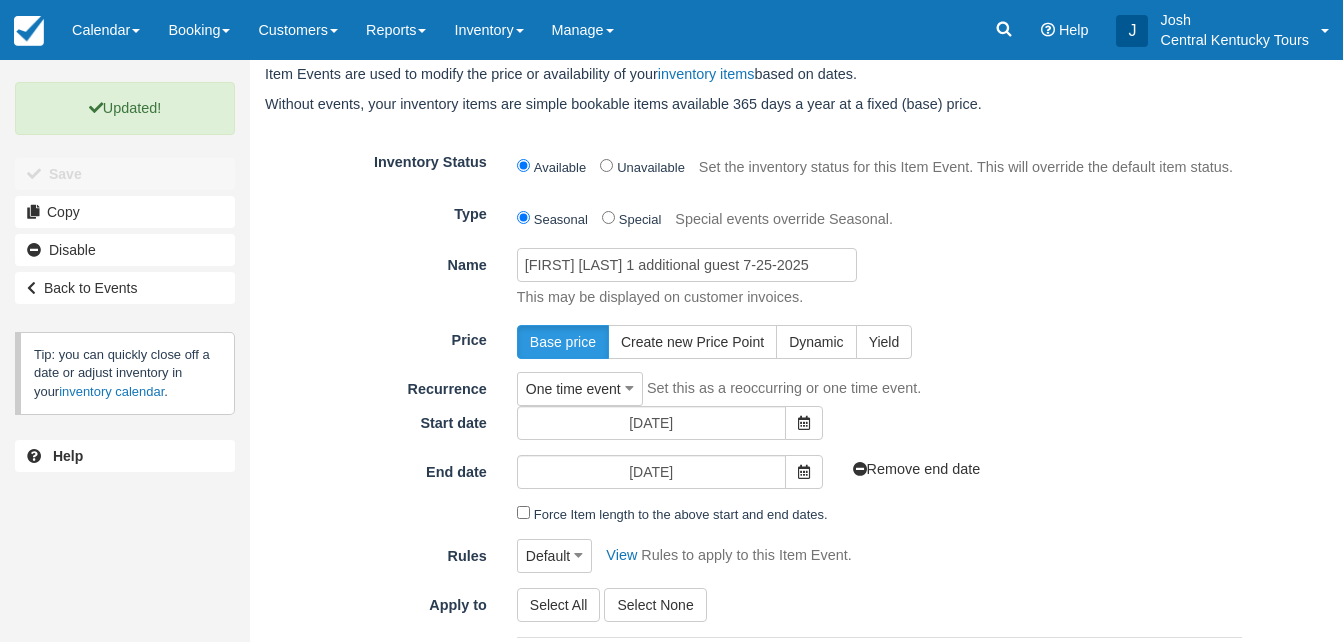 scroll, scrollTop: 0, scrollLeft: 0, axis: both 